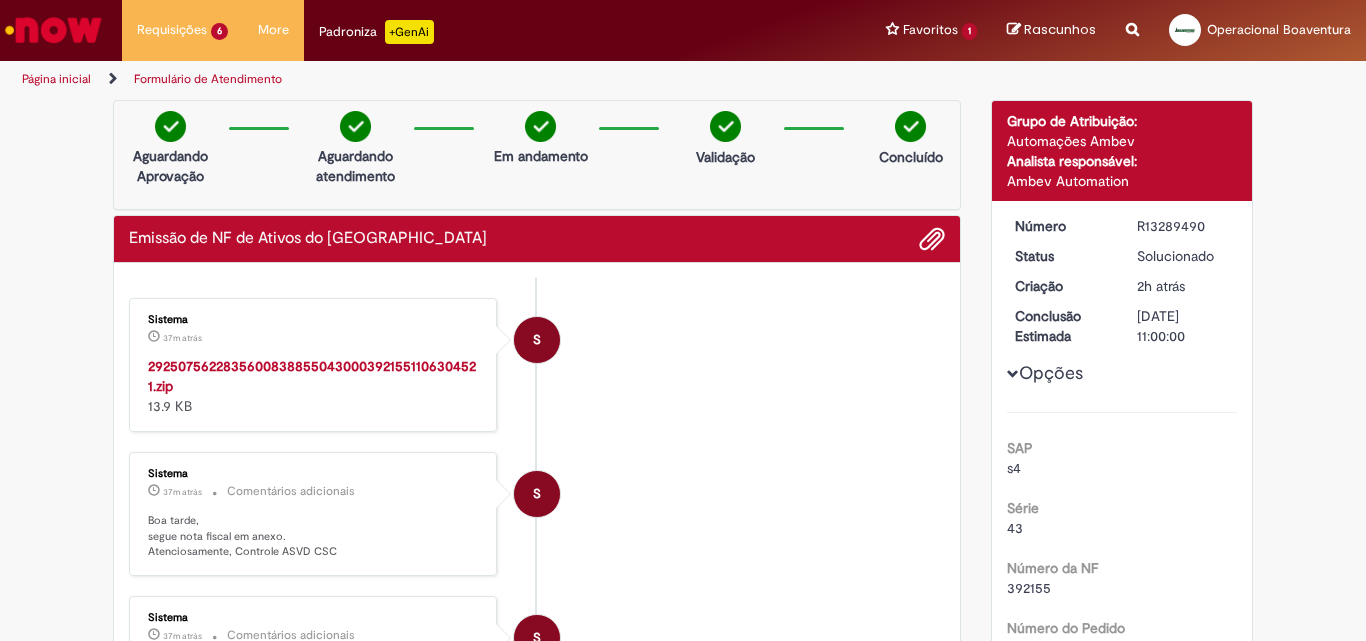 scroll, scrollTop: 0, scrollLeft: 0, axis: both 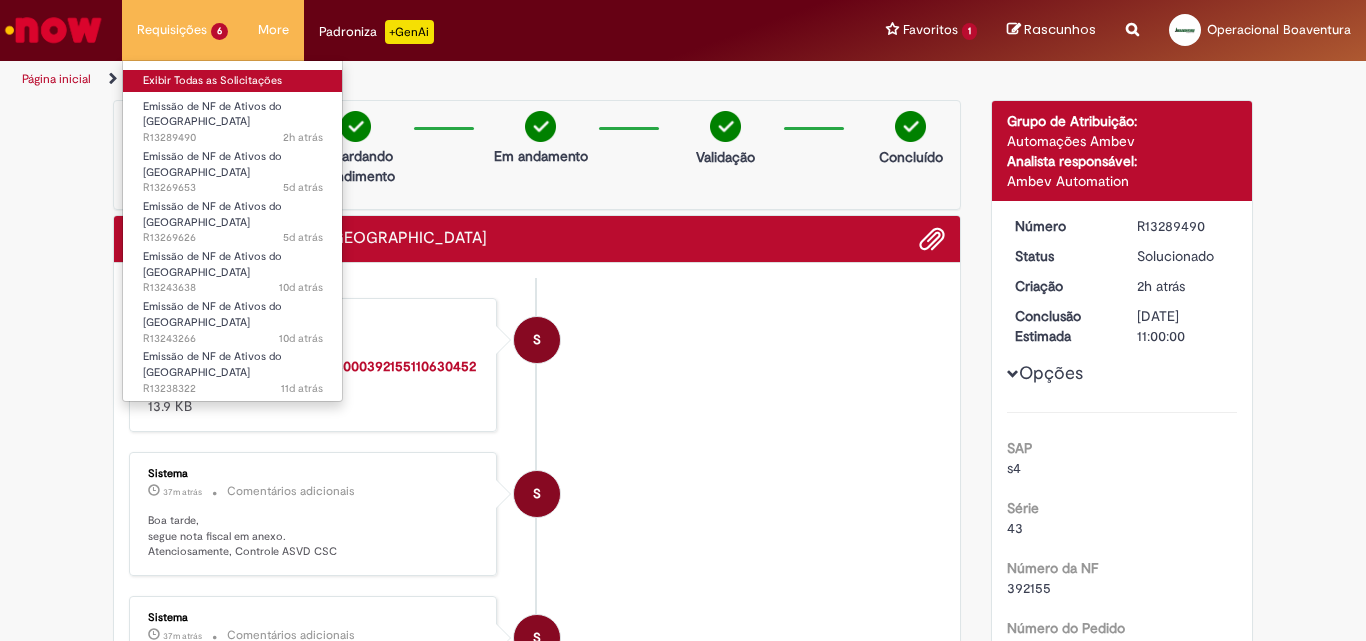 click on "Exibir Todas as Solicitações" at bounding box center (233, 81) 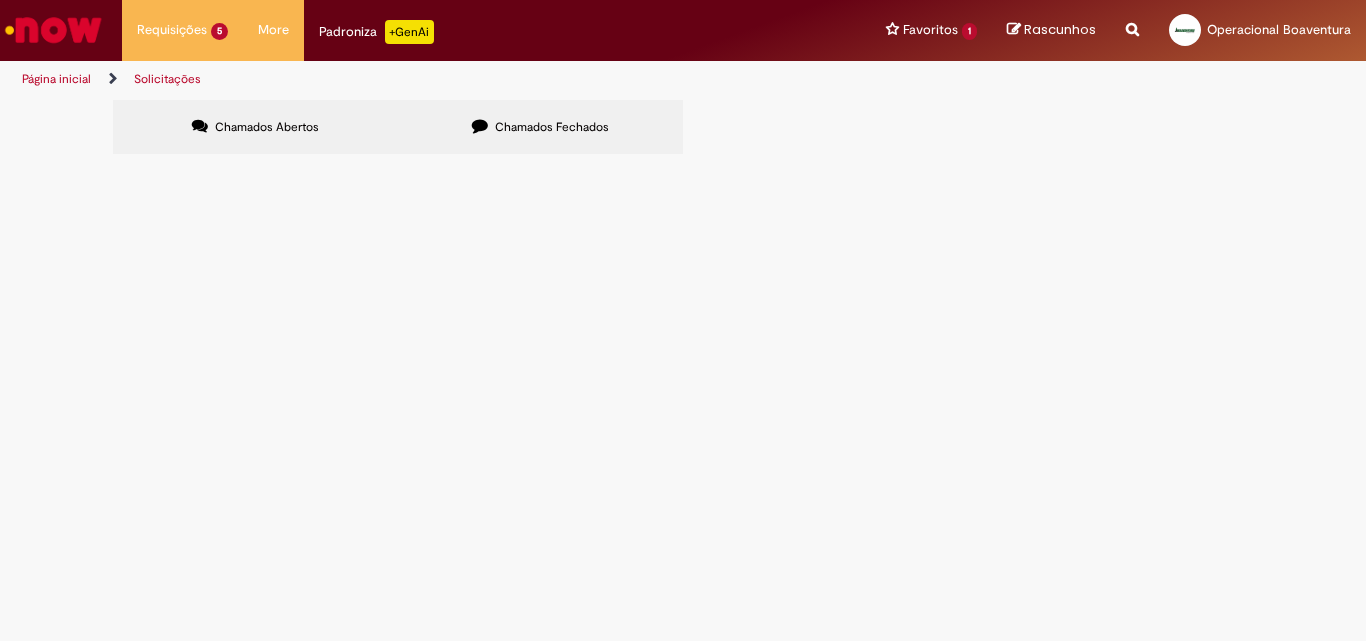 click on "Chamados Fechados" at bounding box center [552, 127] 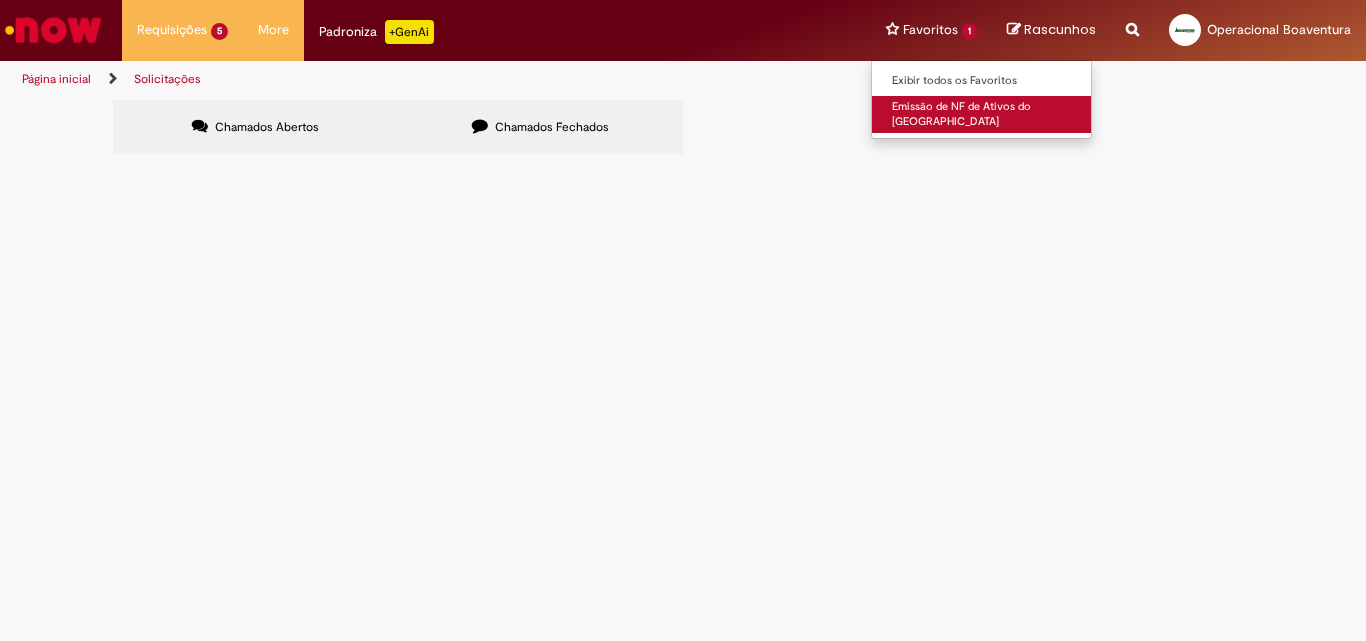 click on "Emissão de NF de Ativos do [GEOGRAPHIC_DATA]" at bounding box center (982, 114) 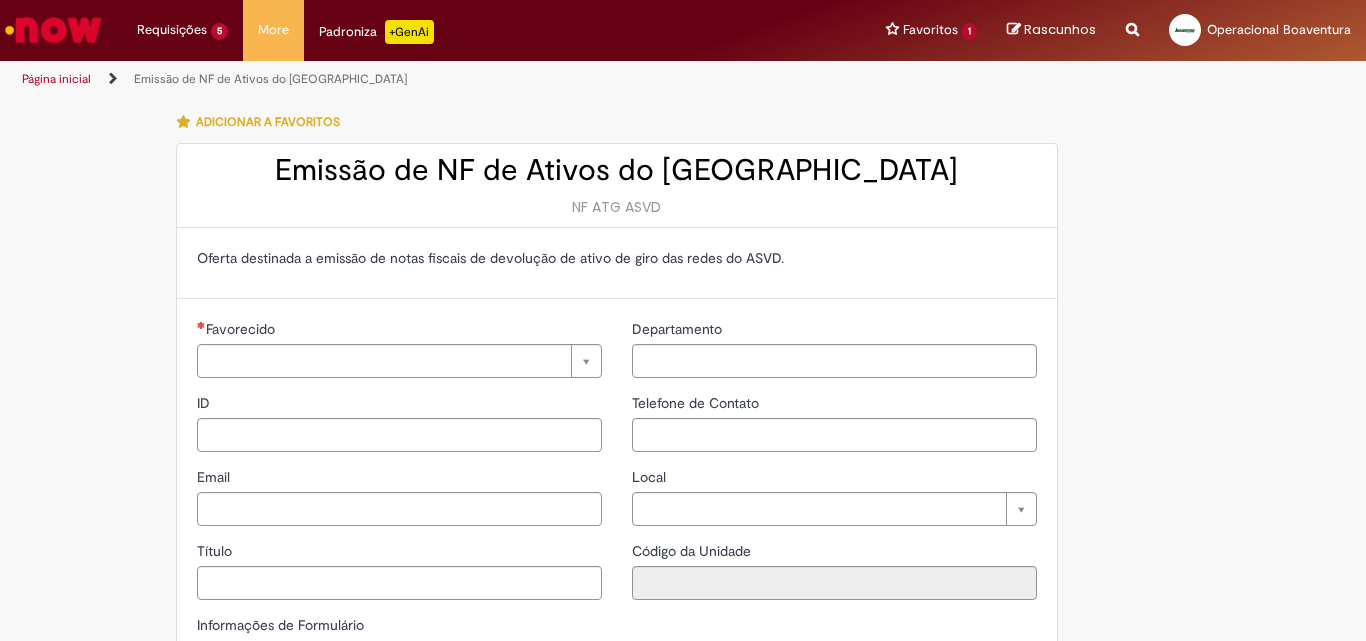 type on "**********" 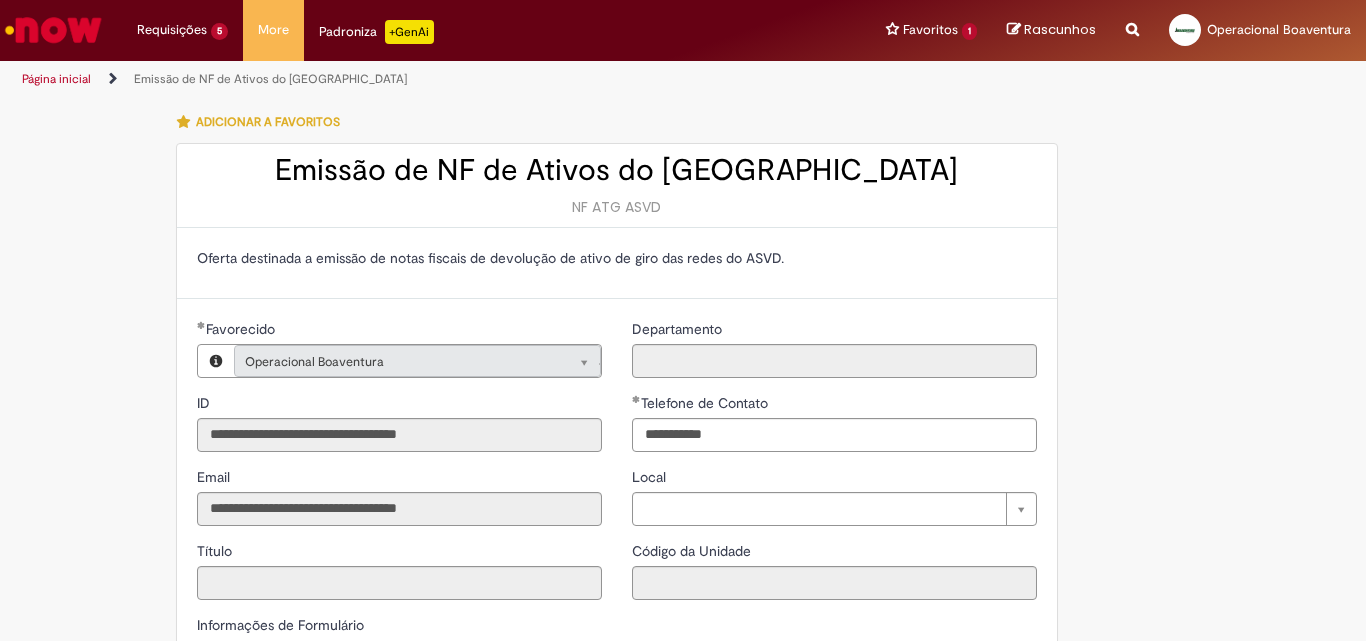 type on "**********" 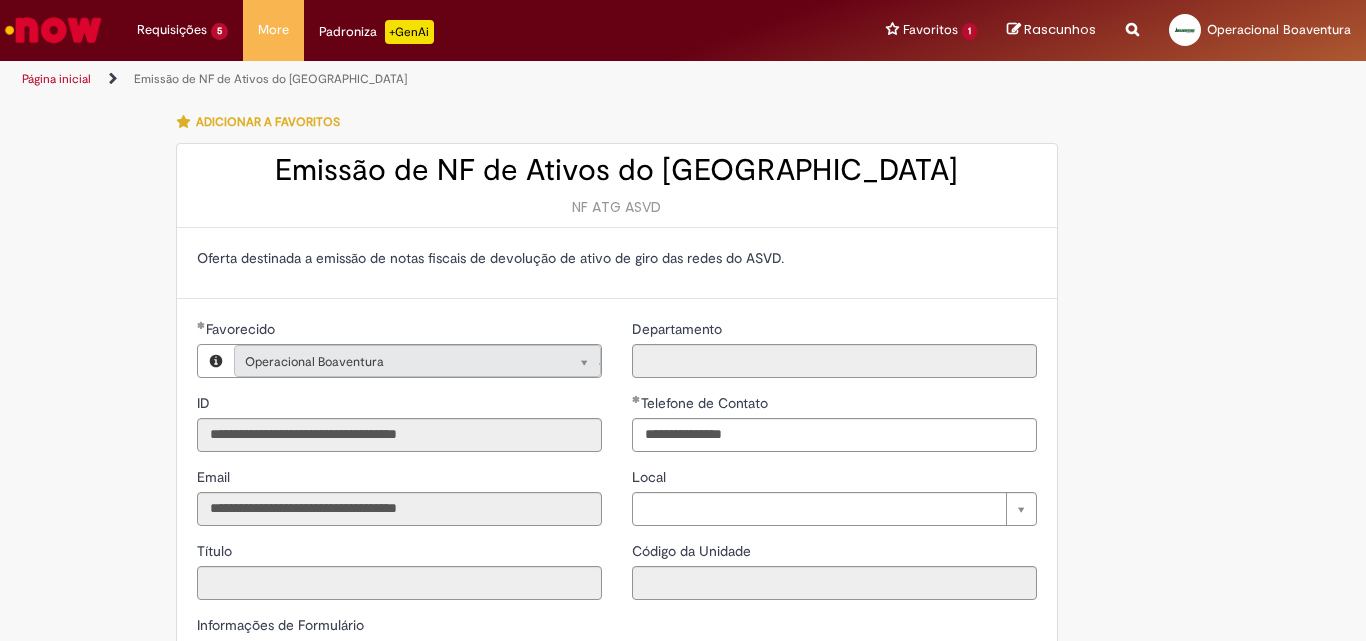 type on "**********" 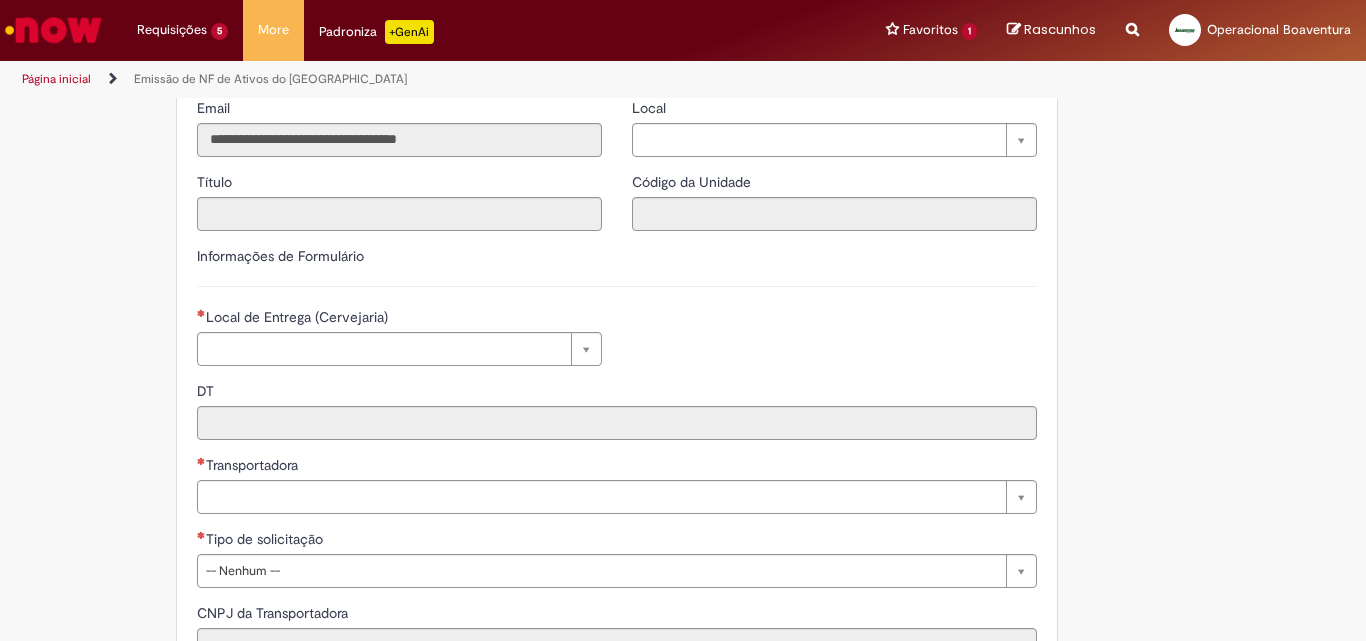scroll, scrollTop: 400, scrollLeft: 0, axis: vertical 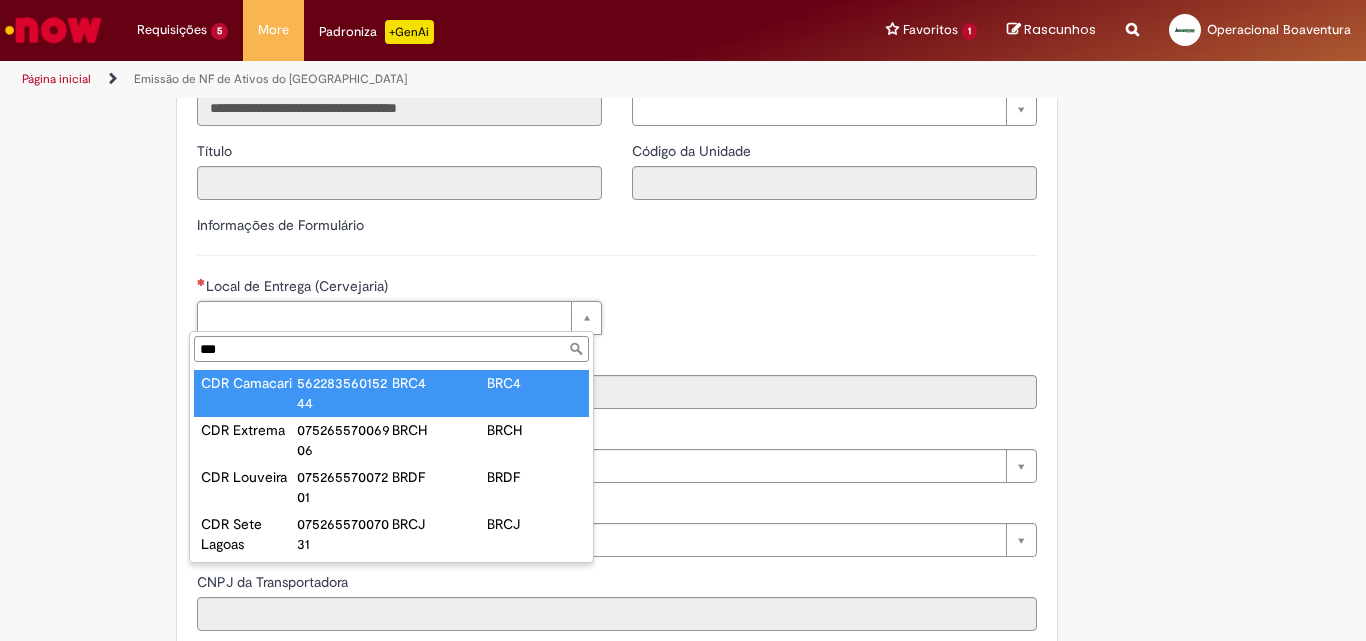 type on "***" 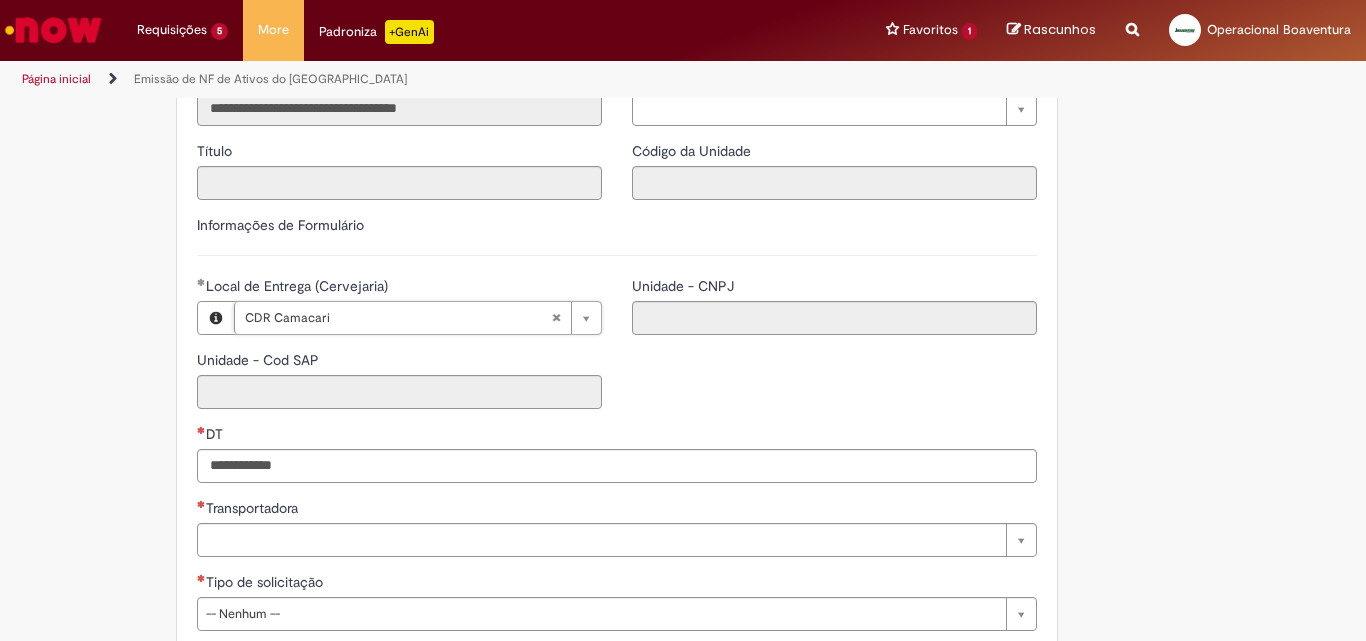 type on "****" 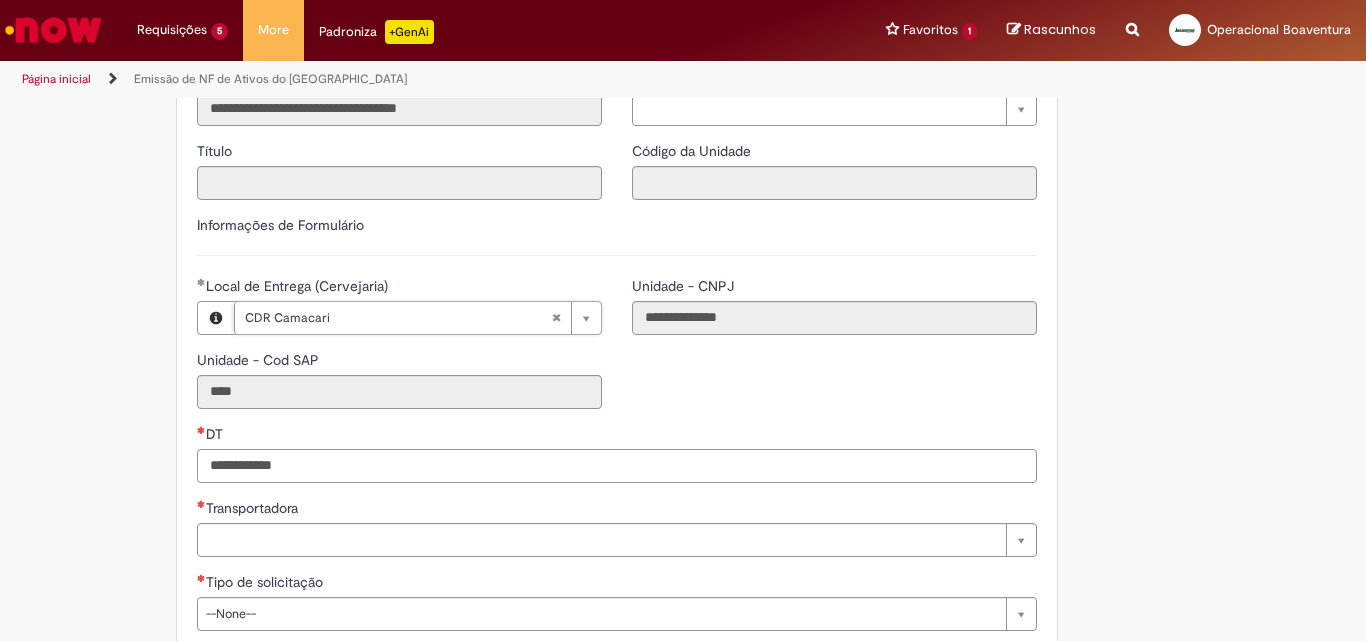 click on "DT" at bounding box center [617, 466] 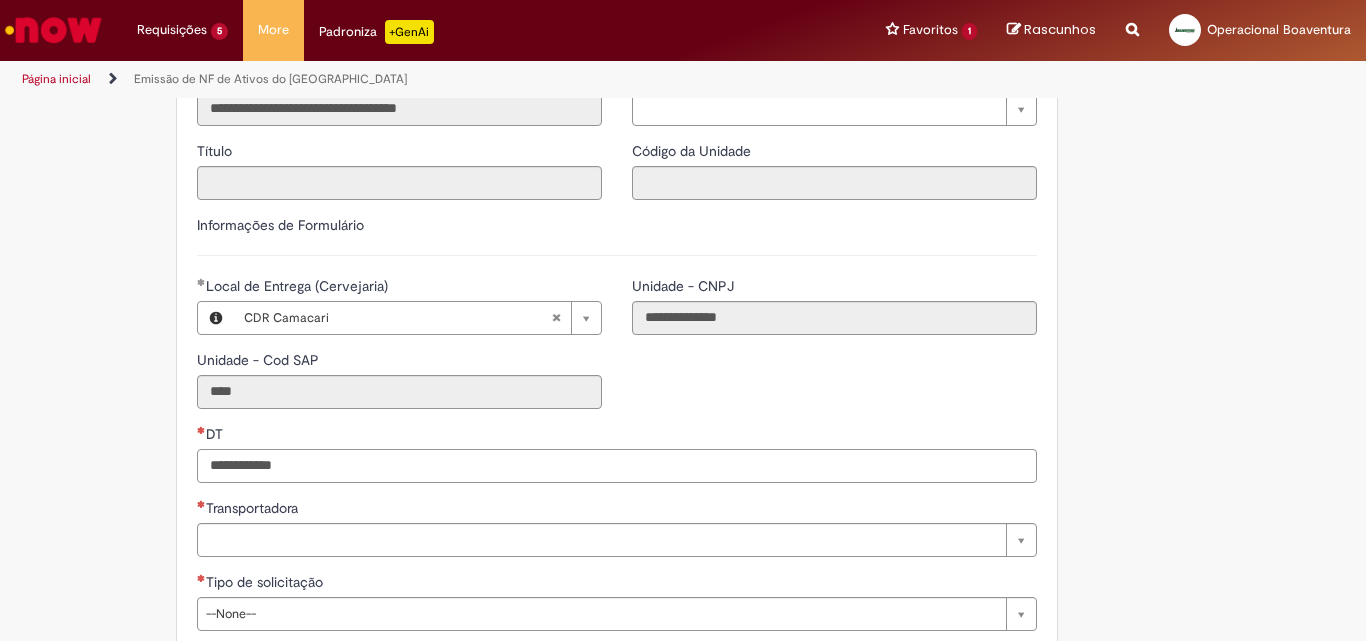 click on "DT" at bounding box center [617, 466] 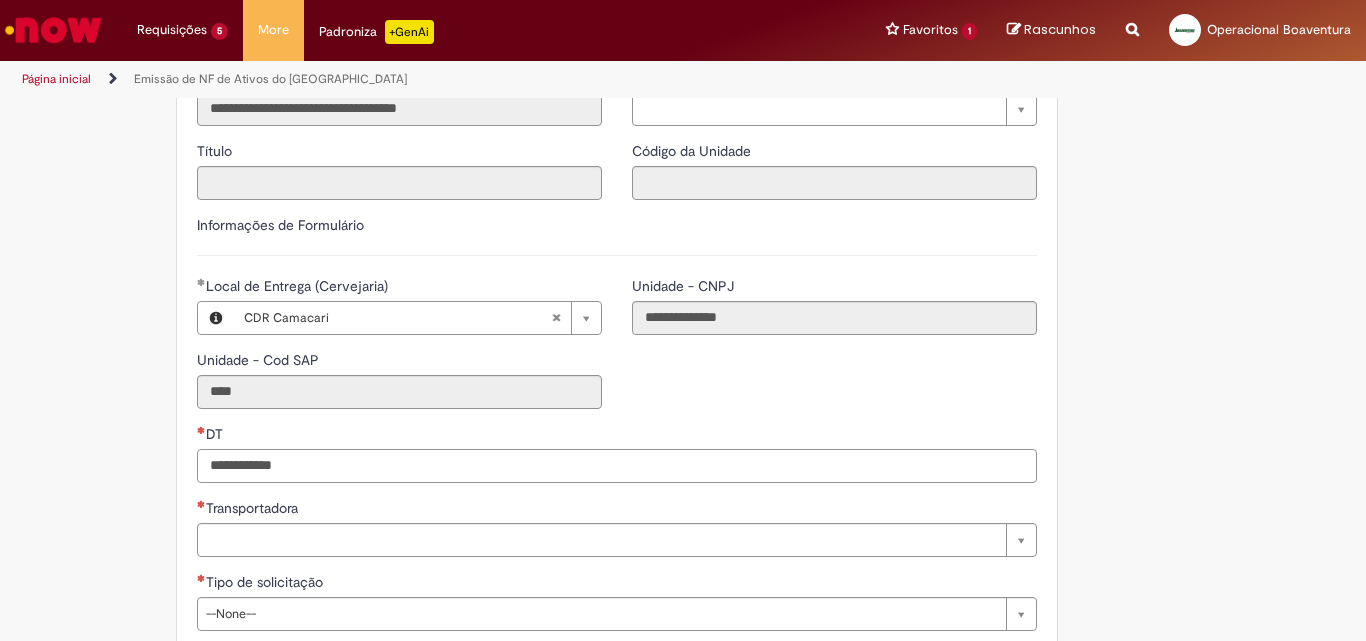 paste on "**********" 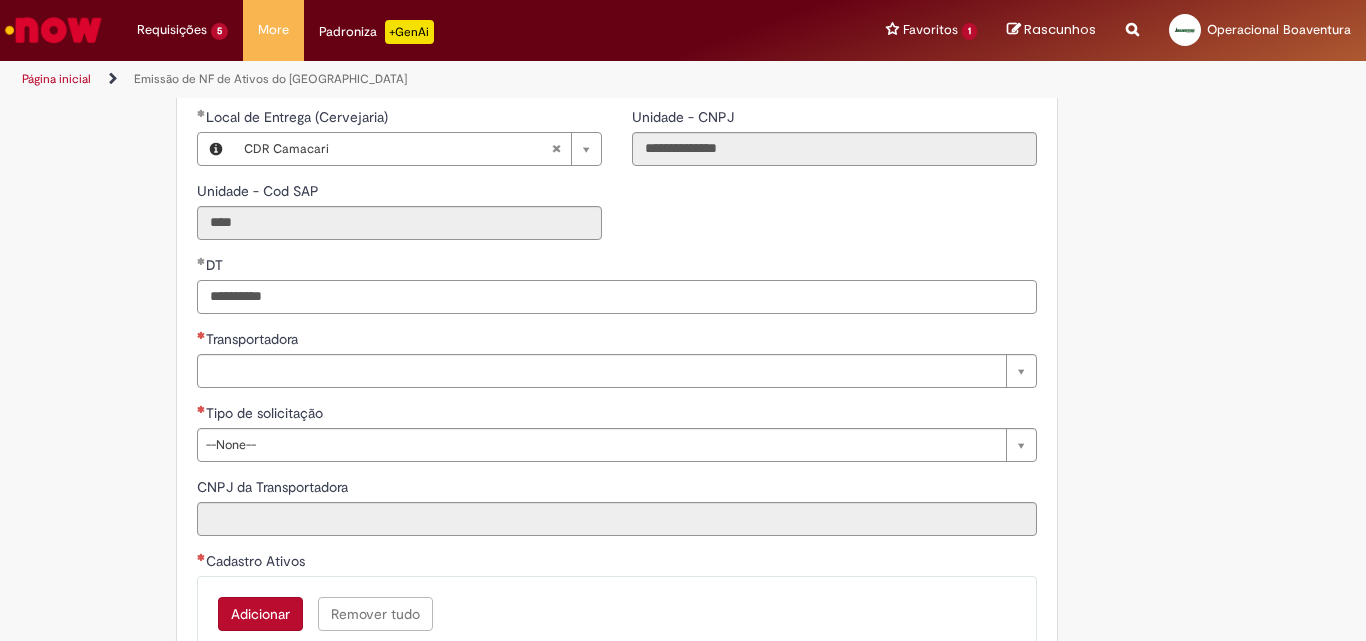 scroll, scrollTop: 533, scrollLeft: 0, axis: vertical 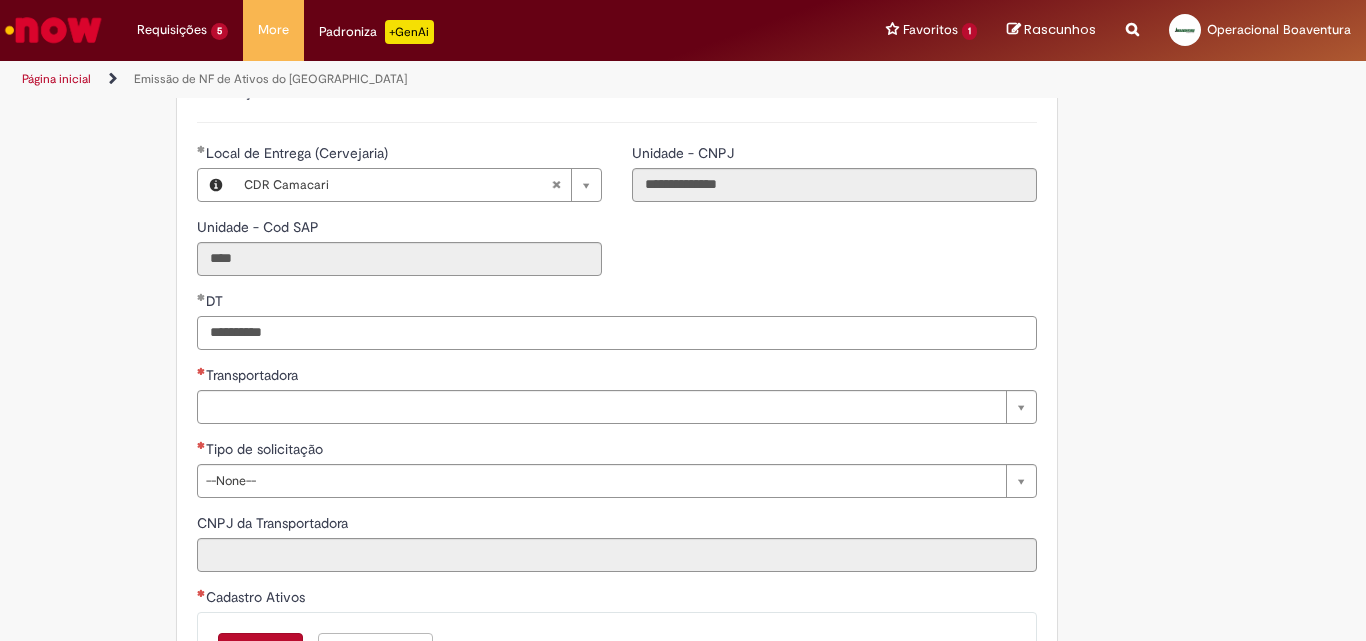 type on "**********" 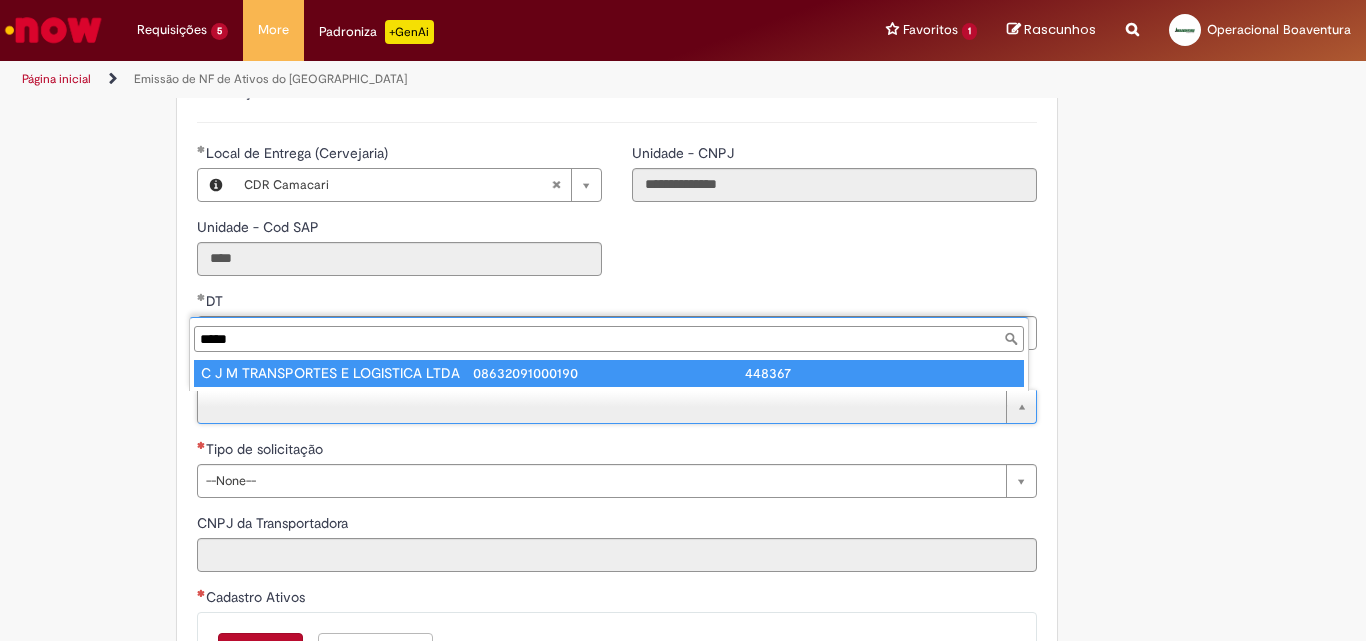 type on "*****" 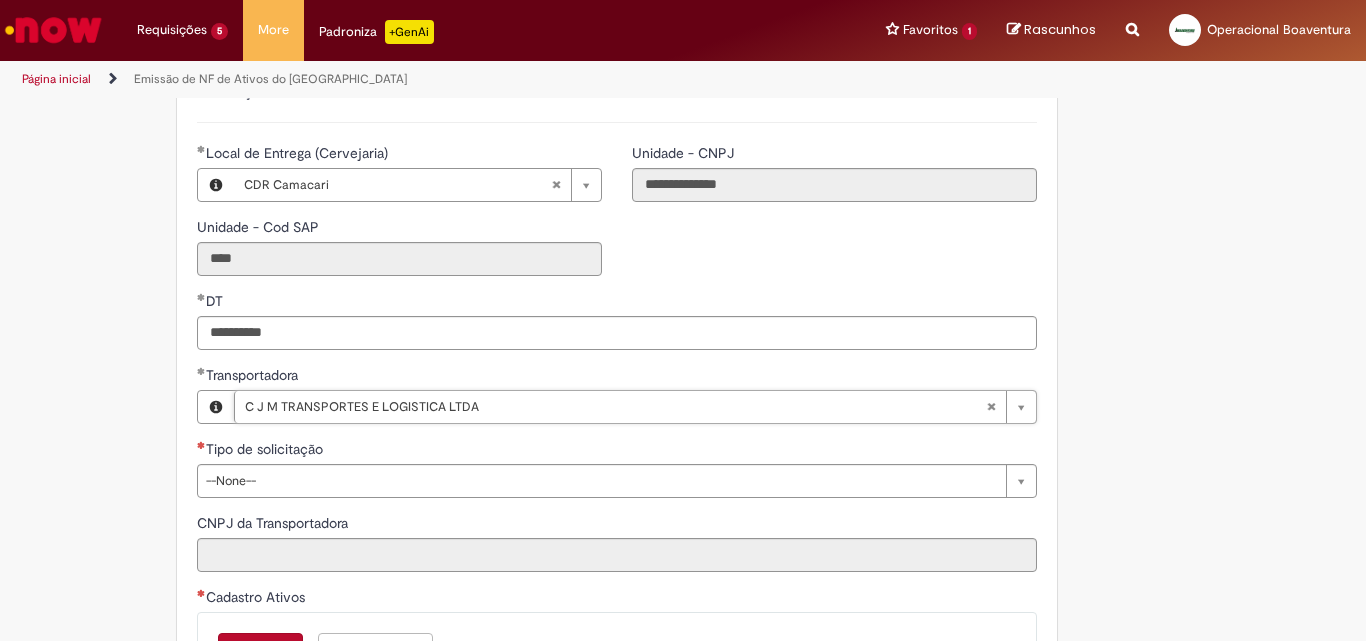 type on "**********" 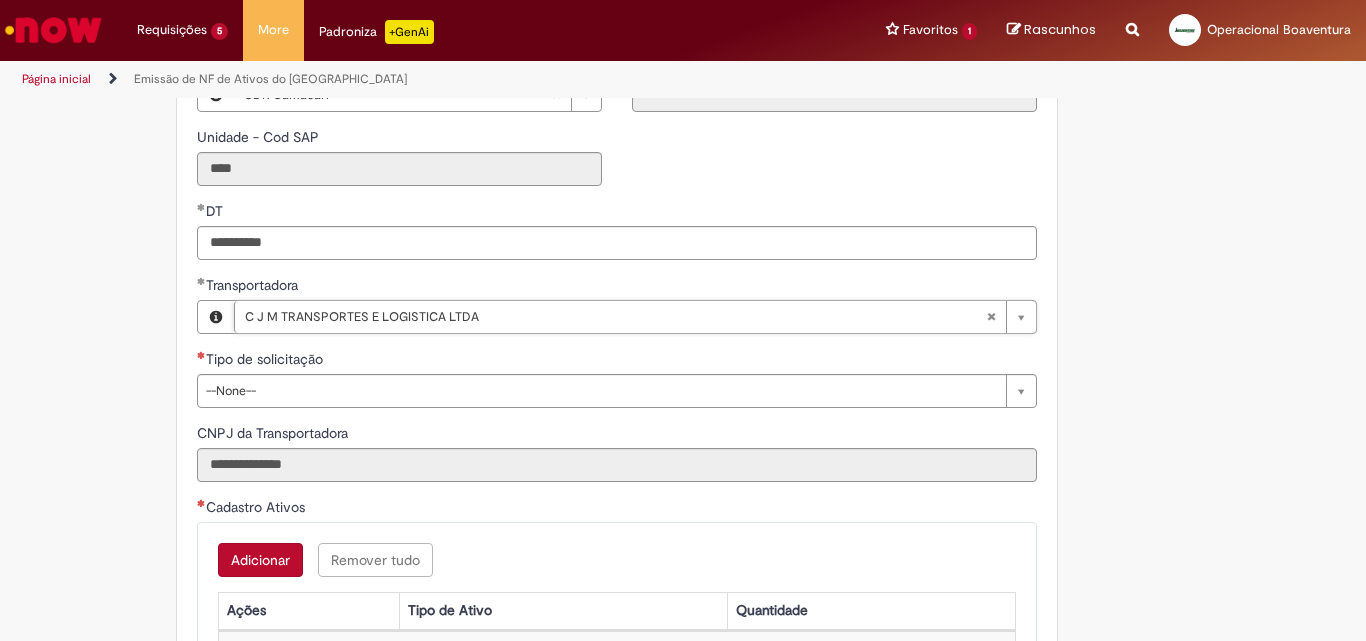 scroll, scrollTop: 800, scrollLeft: 0, axis: vertical 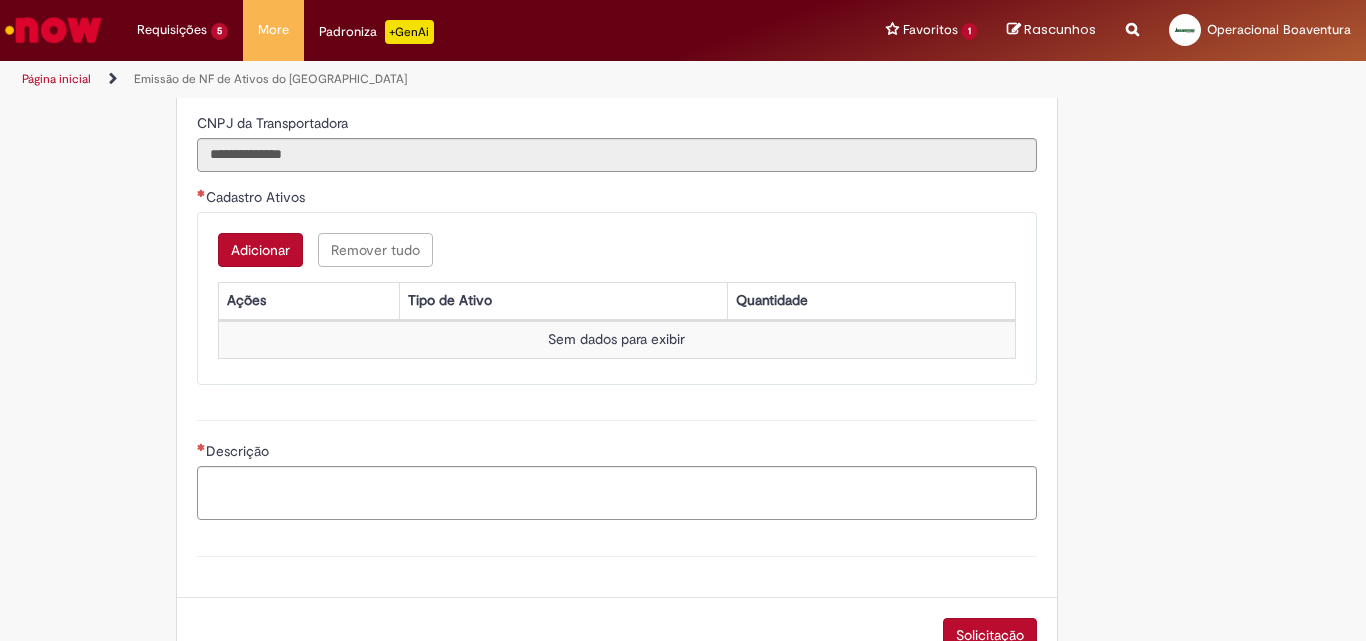 click on "Adicionar" at bounding box center (260, 250) 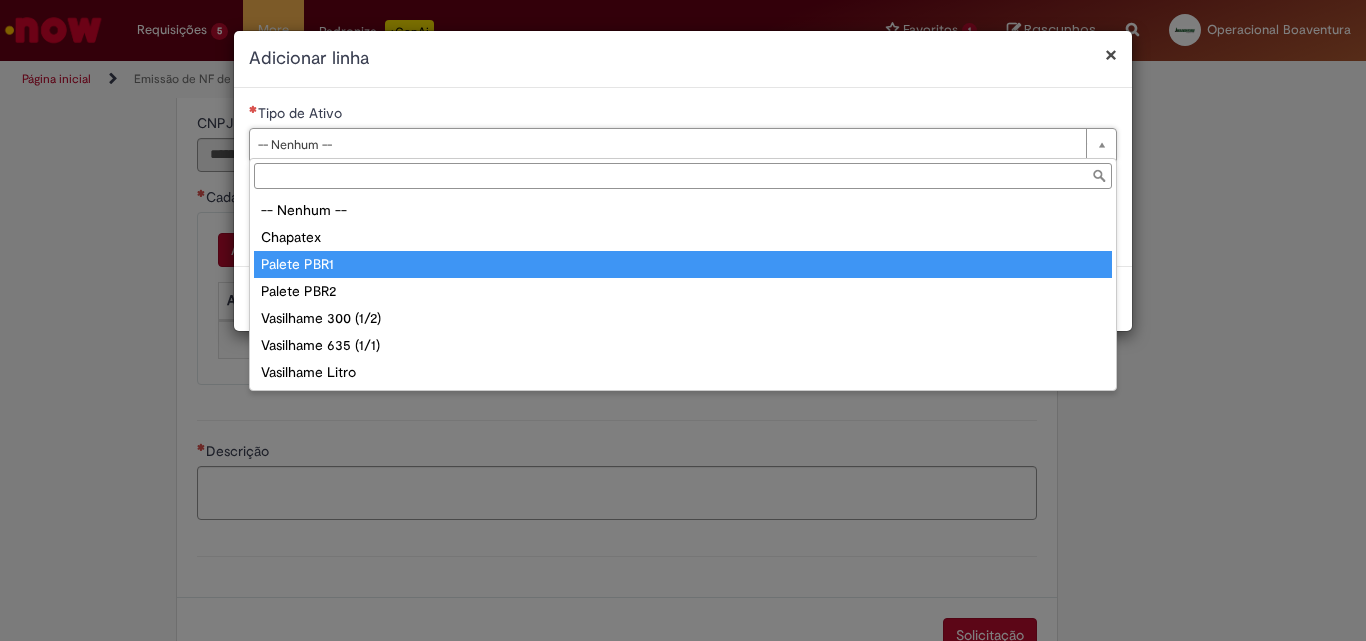 type on "**********" 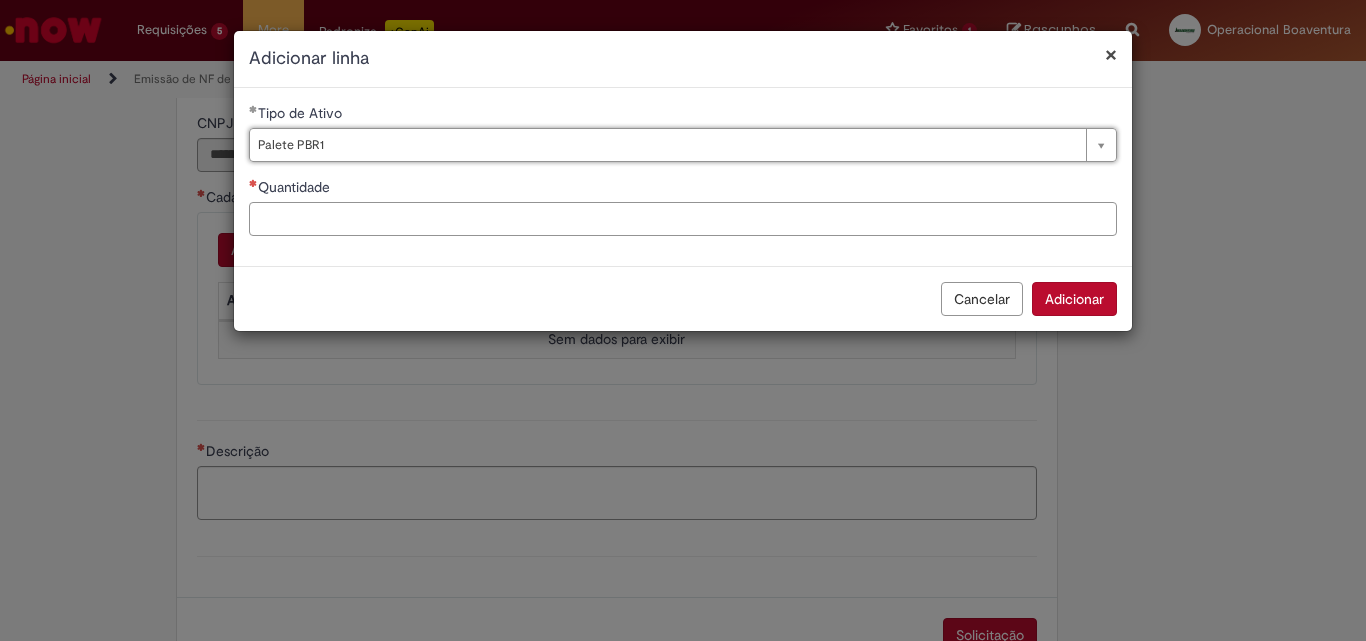 click on "Quantidade" at bounding box center [683, 219] 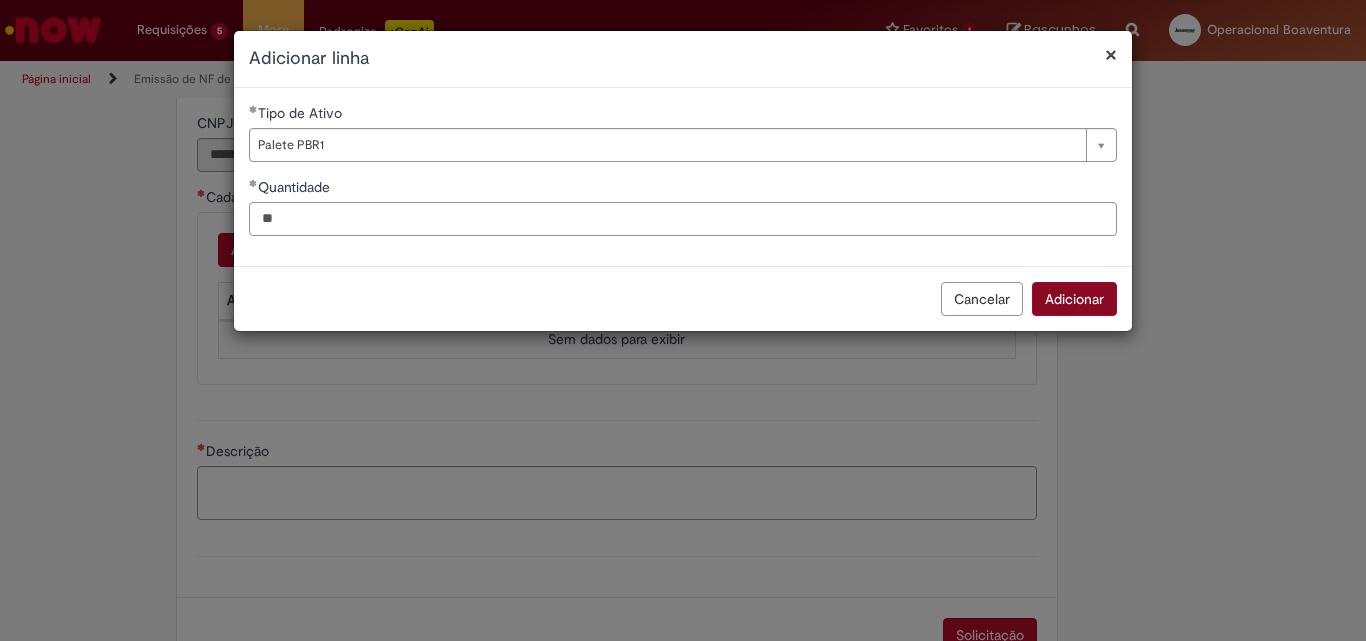 type on "**" 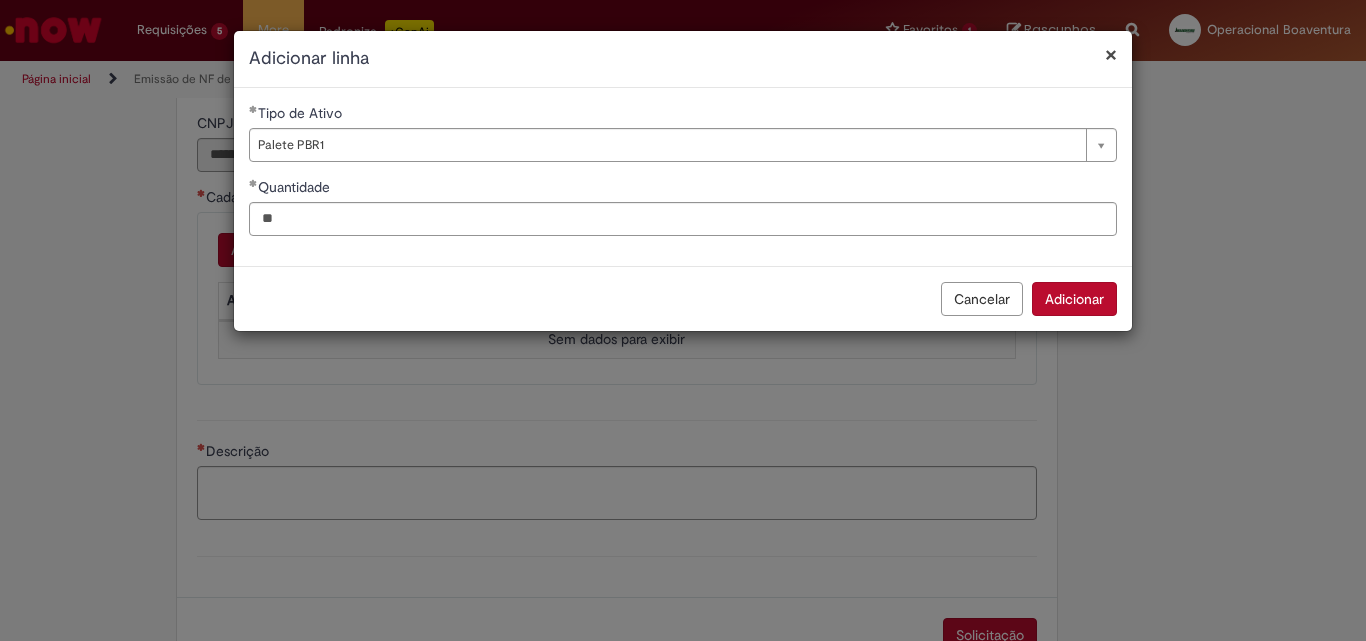 click on "Adicionar" at bounding box center [1074, 299] 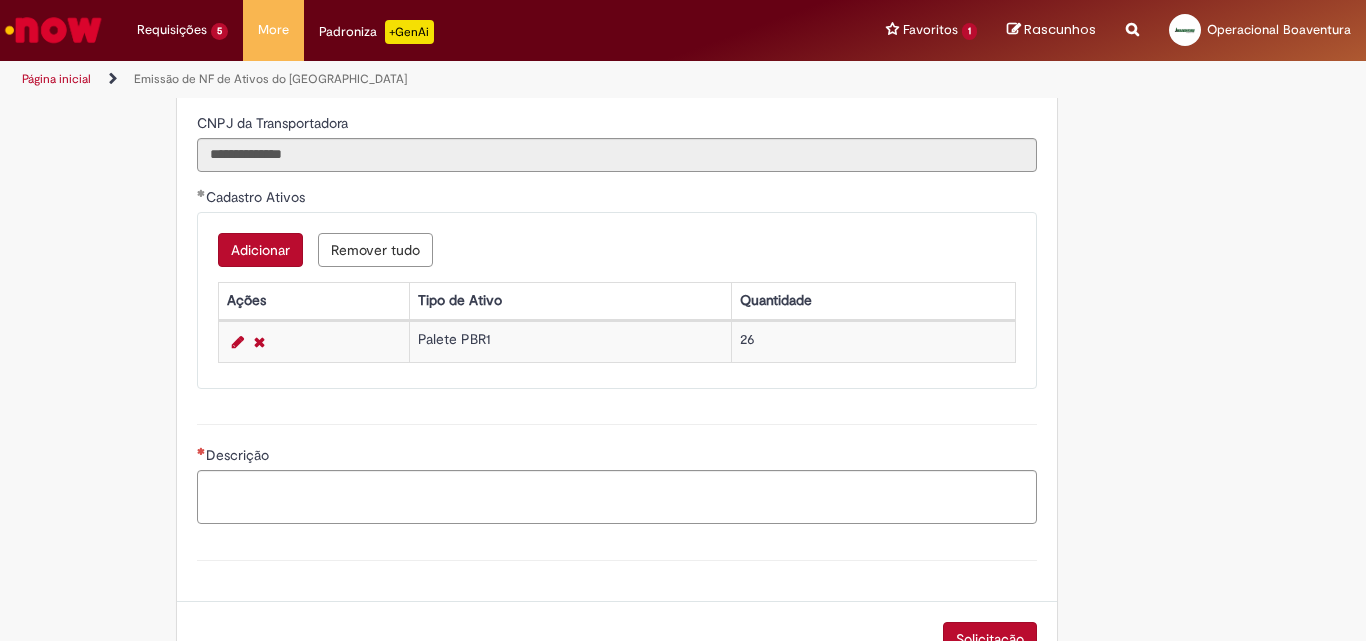 click on "Descrição" at bounding box center (617, 471) 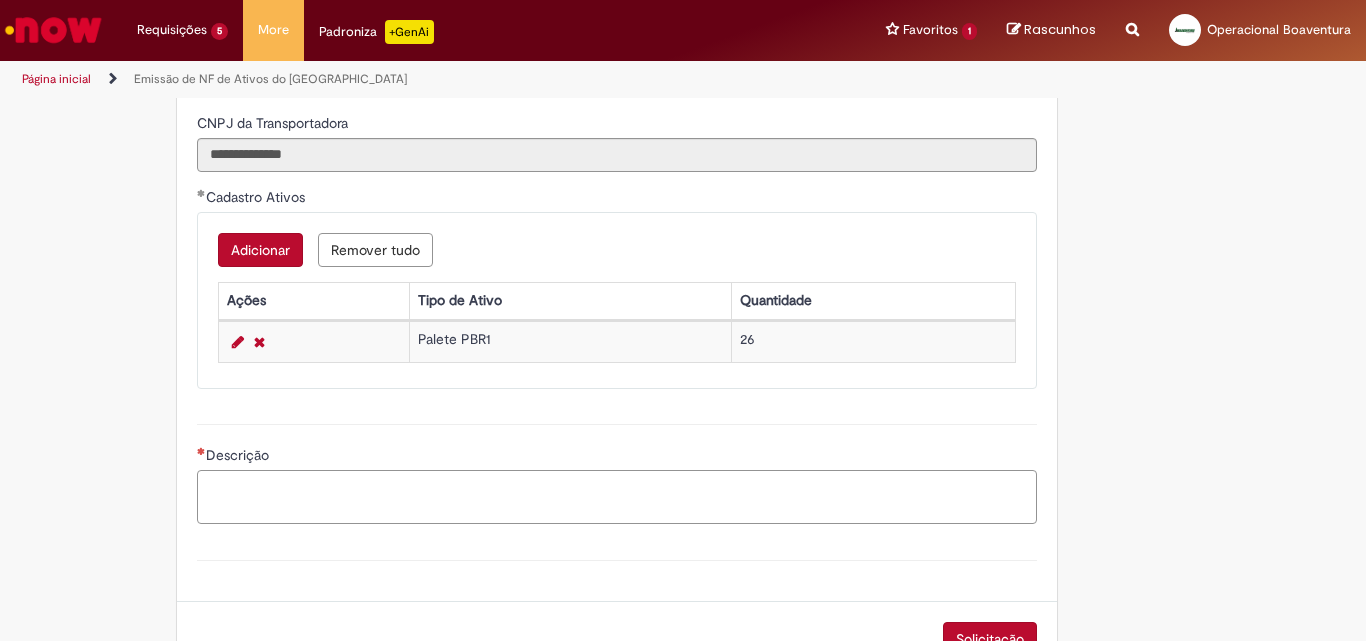 click on "Descrição" at bounding box center [617, 497] 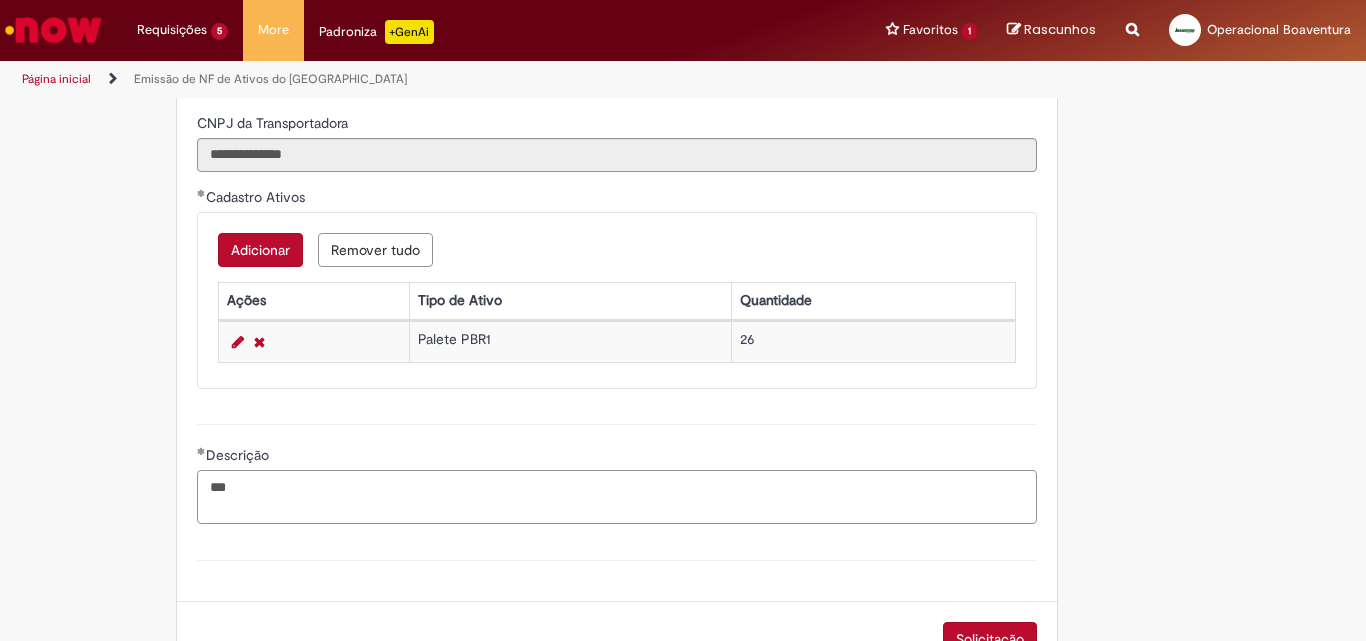 paste on "**********" 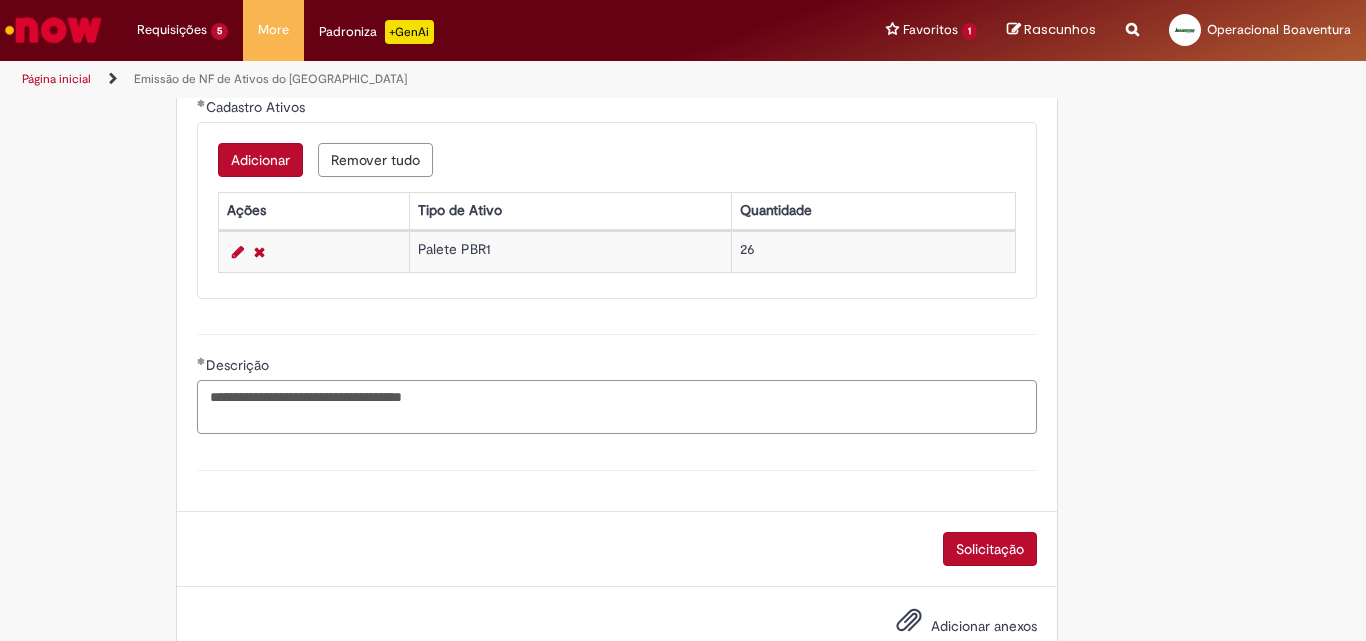 scroll, scrollTop: 1067, scrollLeft: 0, axis: vertical 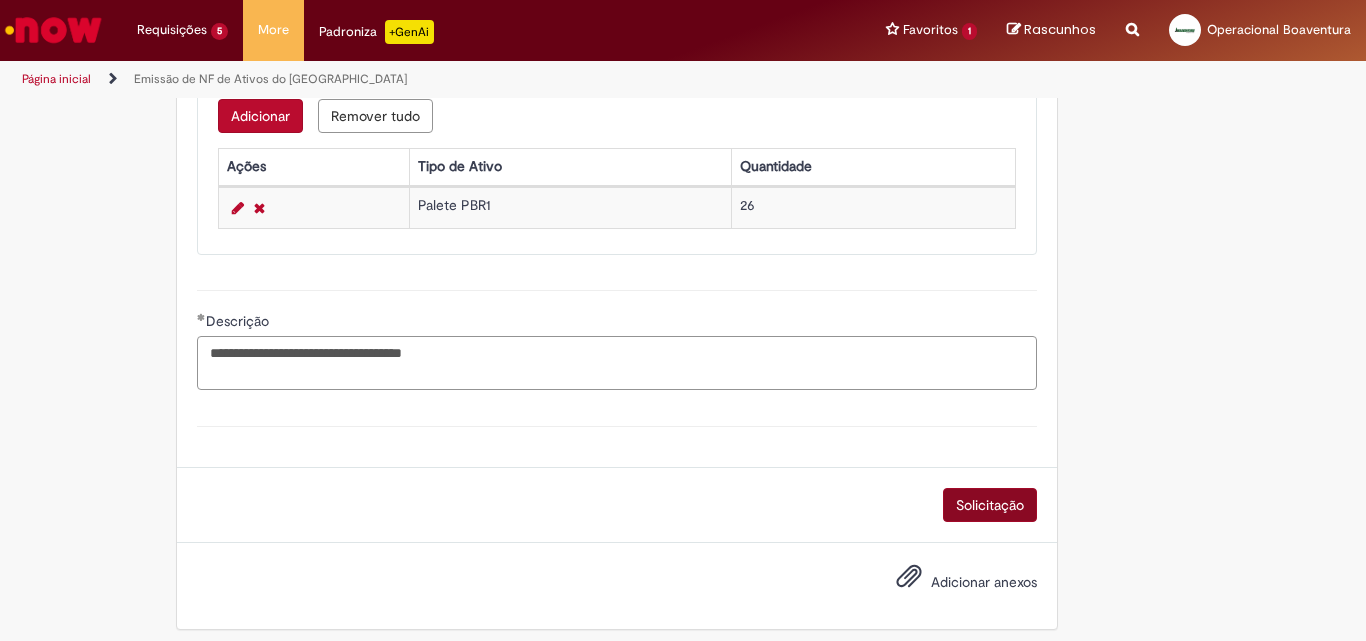 type on "**********" 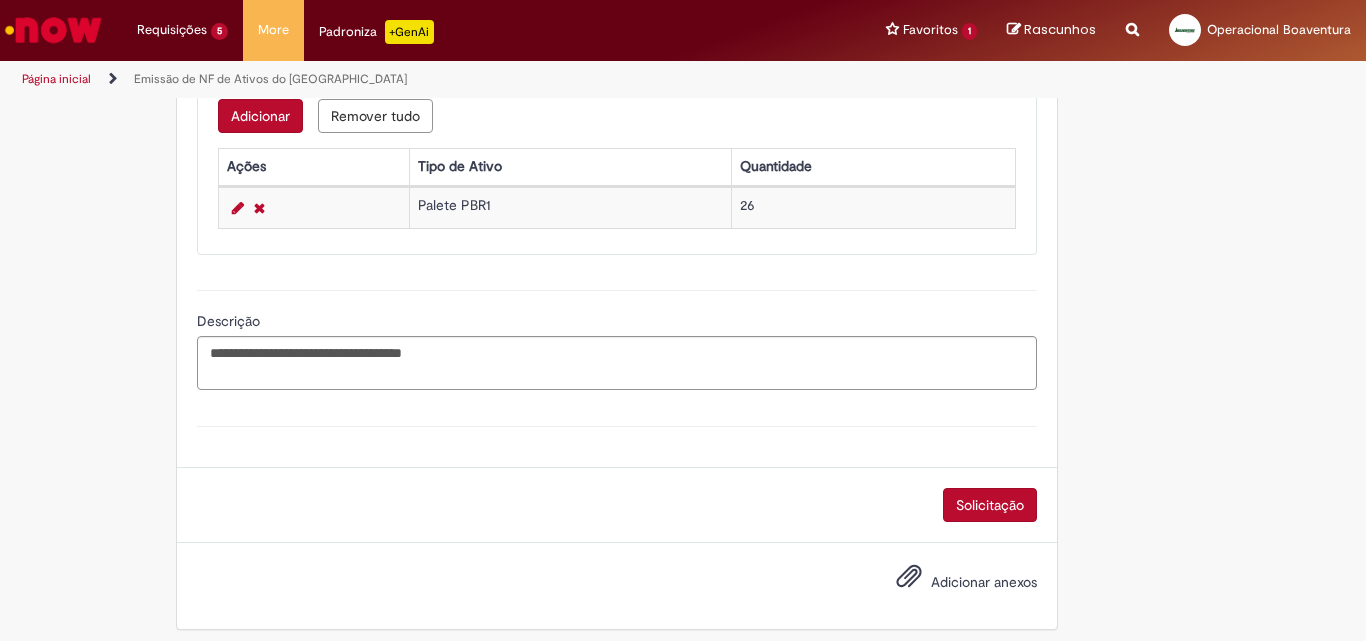 click on "Solicitação" at bounding box center (990, 505) 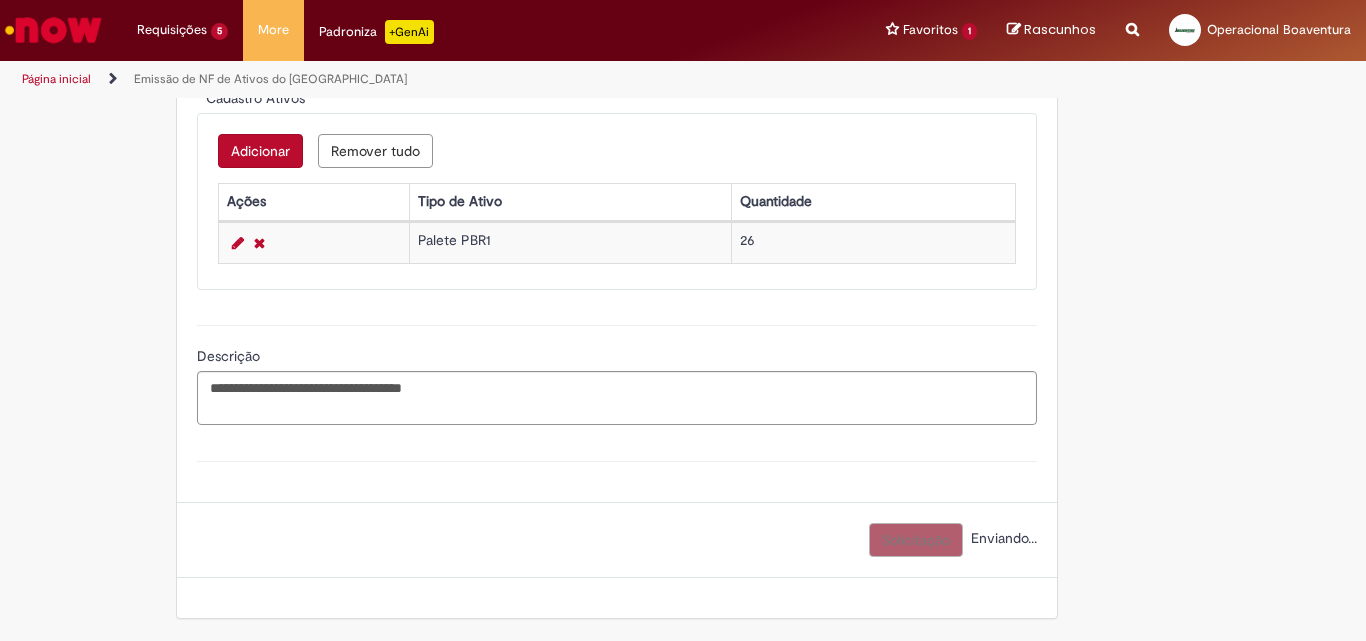 scroll, scrollTop: 628, scrollLeft: 0, axis: vertical 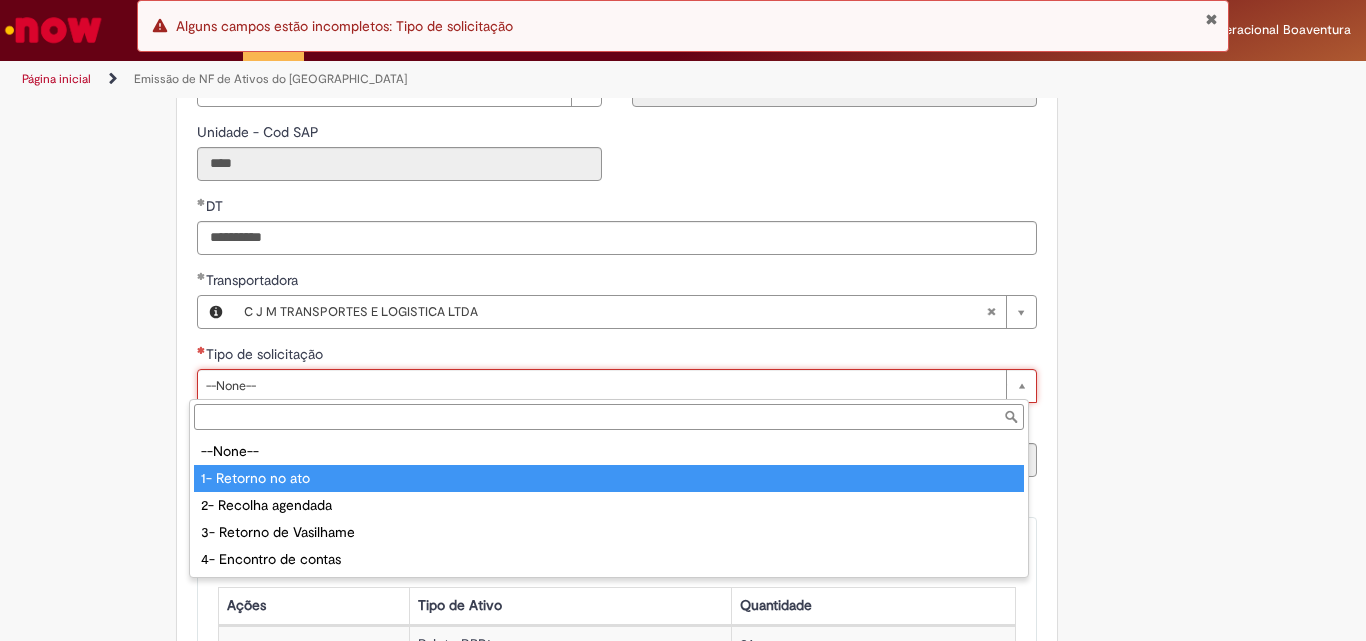 type on "**********" 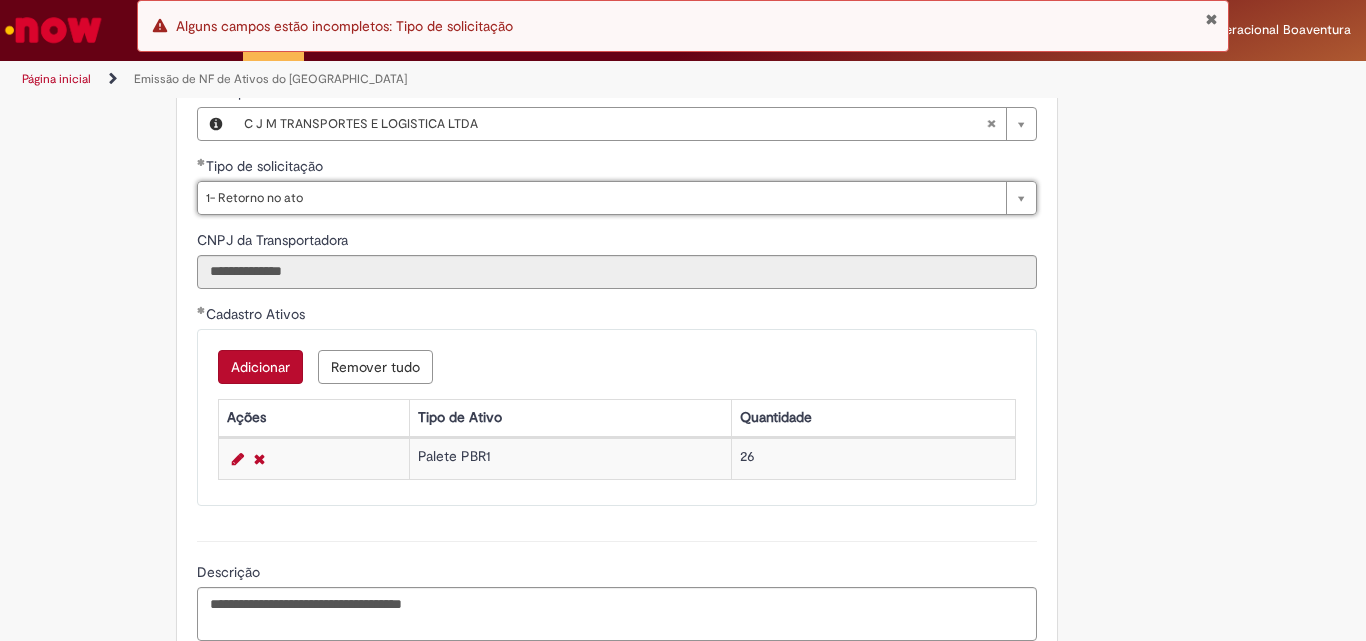 scroll, scrollTop: 1028, scrollLeft: 0, axis: vertical 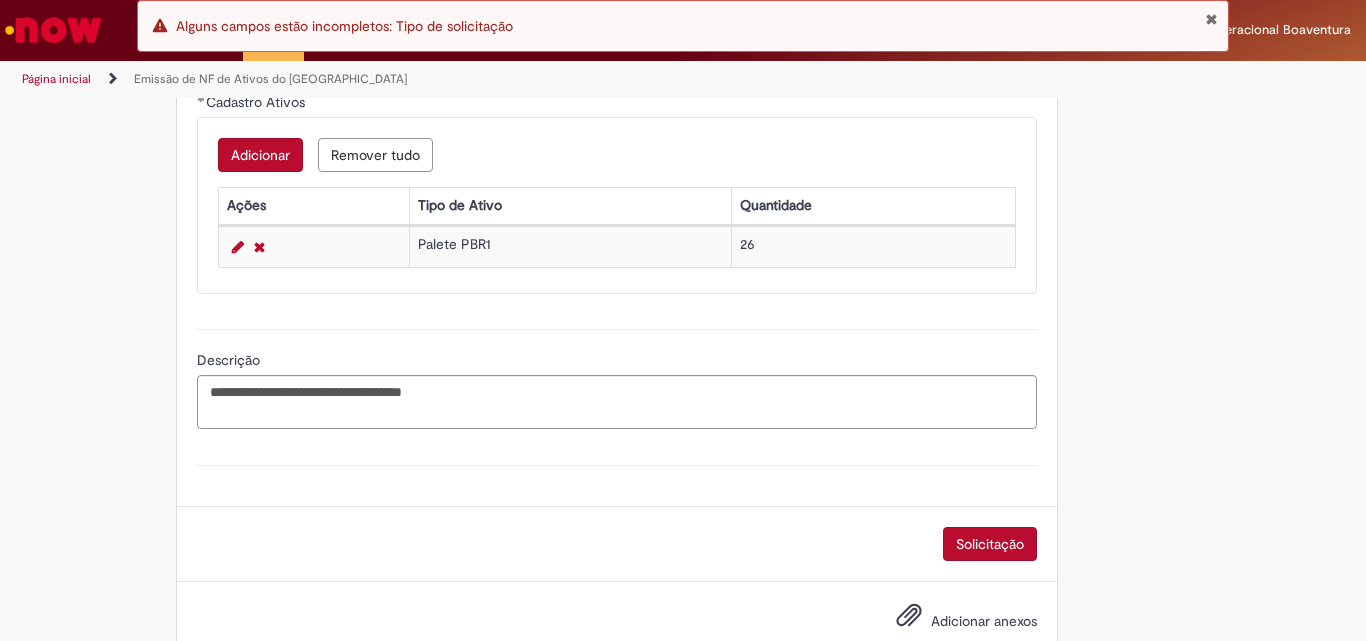 click on "Solicitação" at bounding box center [990, 544] 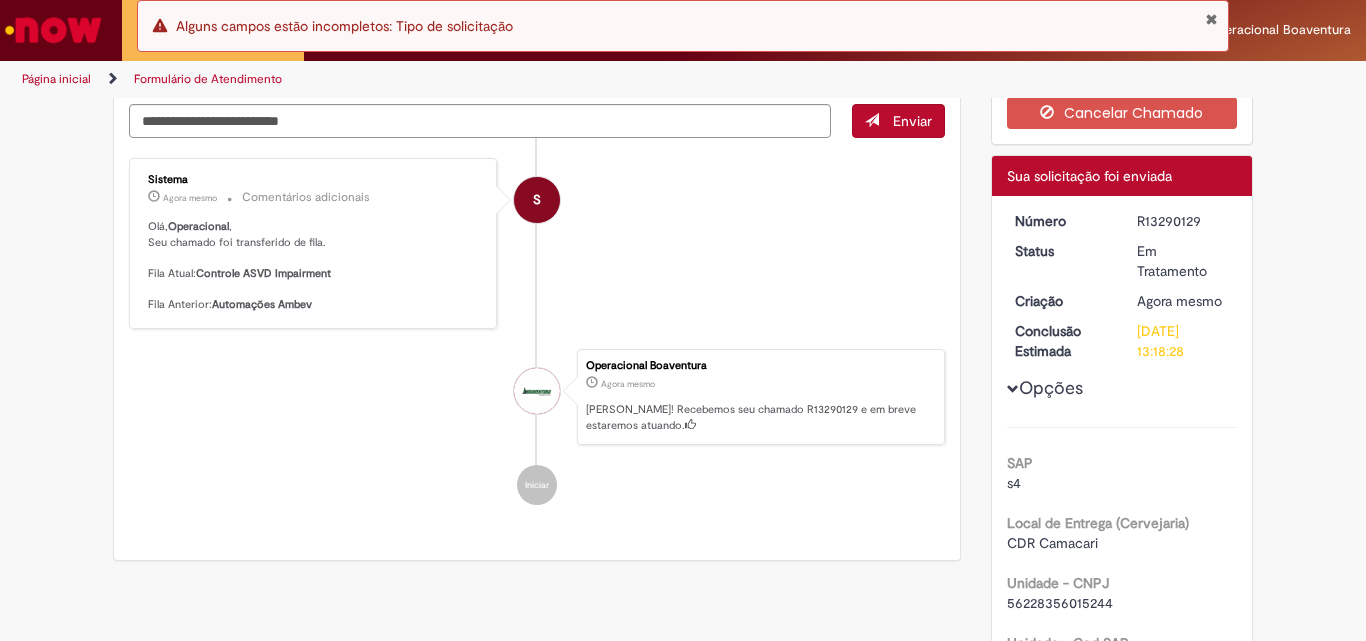 scroll, scrollTop: 0, scrollLeft: 0, axis: both 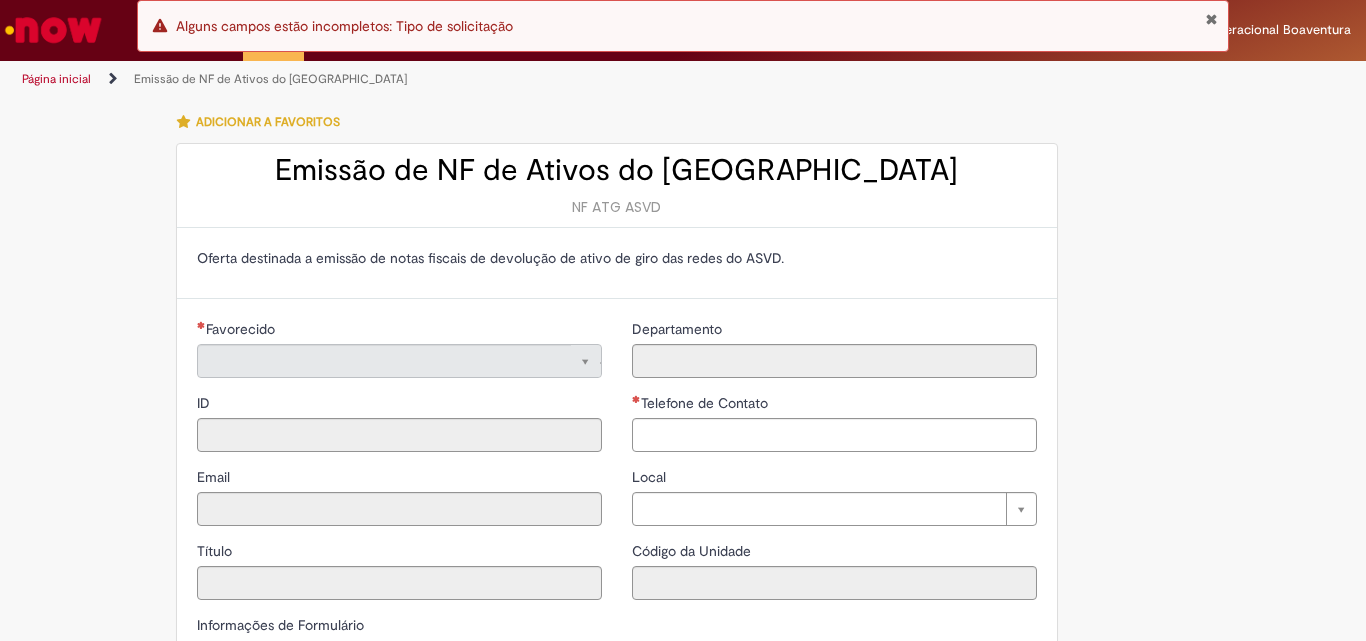 type on "**********" 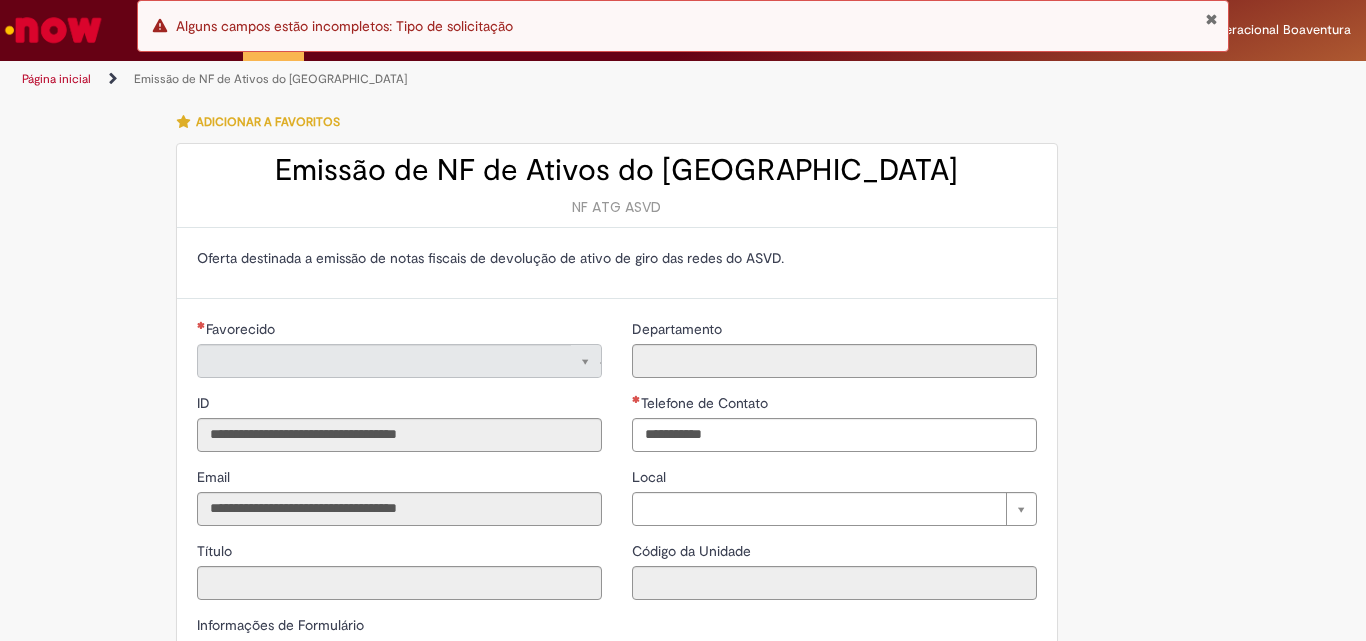 type on "**********" 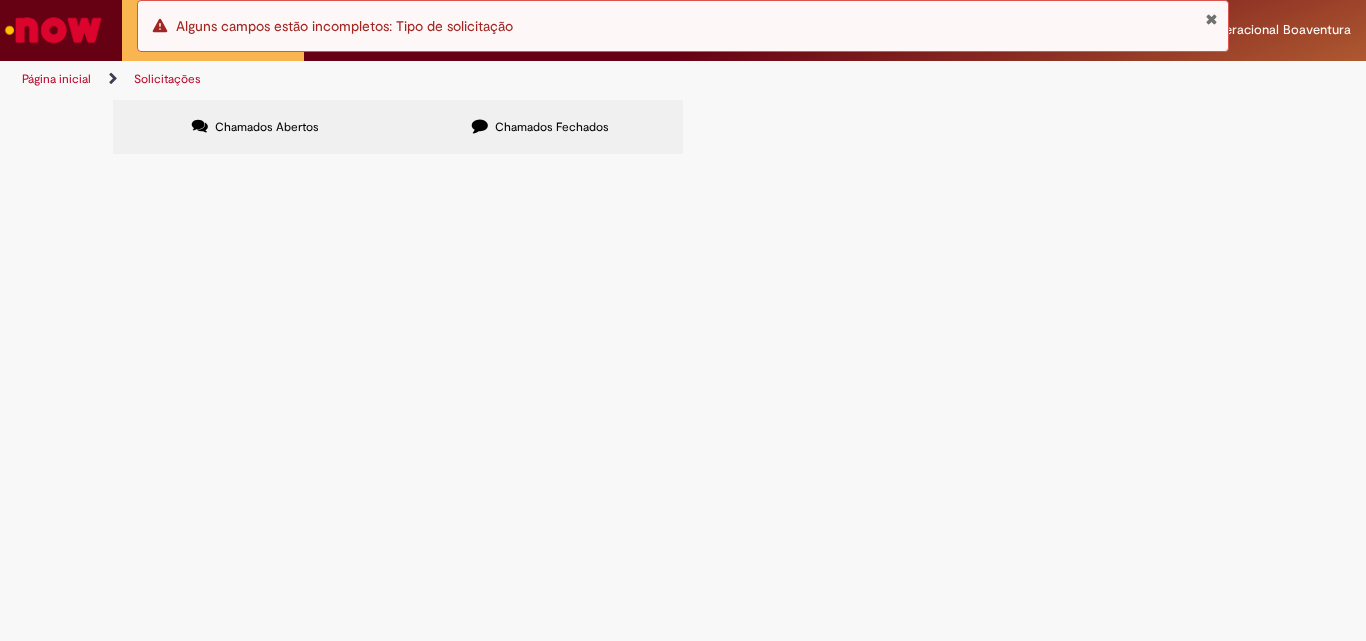 click at bounding box center [1211, 19] 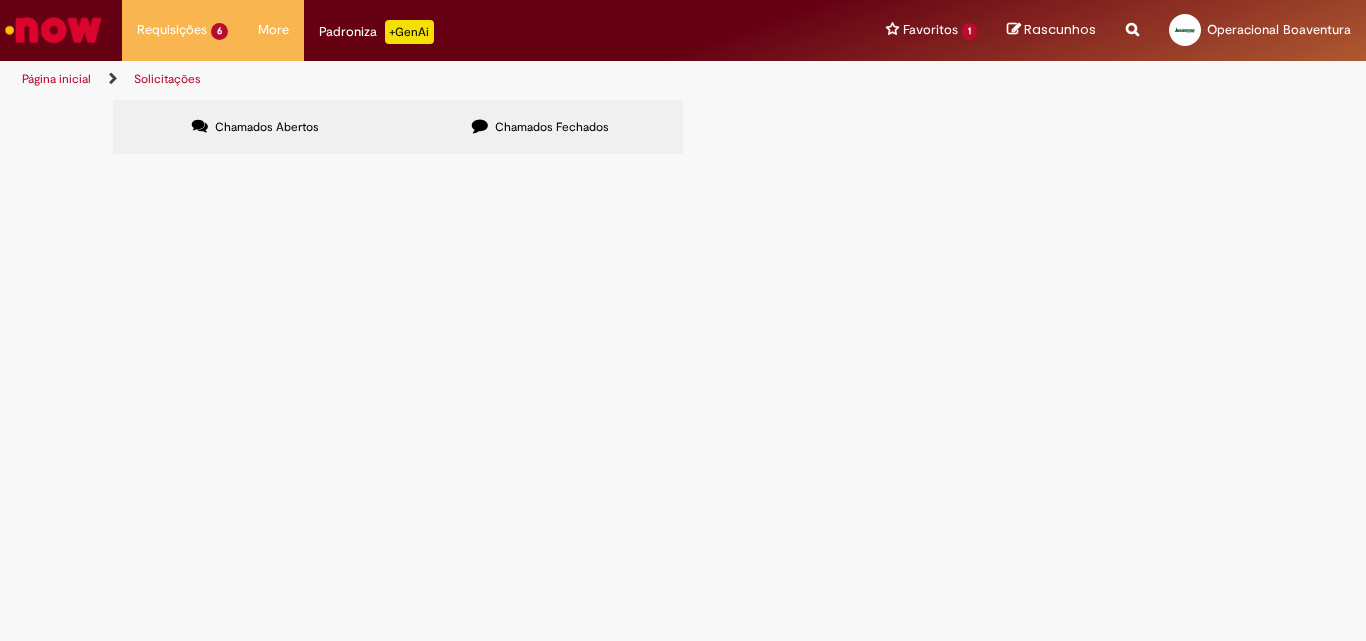 click on "Chamados Fechados" at bounding box center [540, 127] 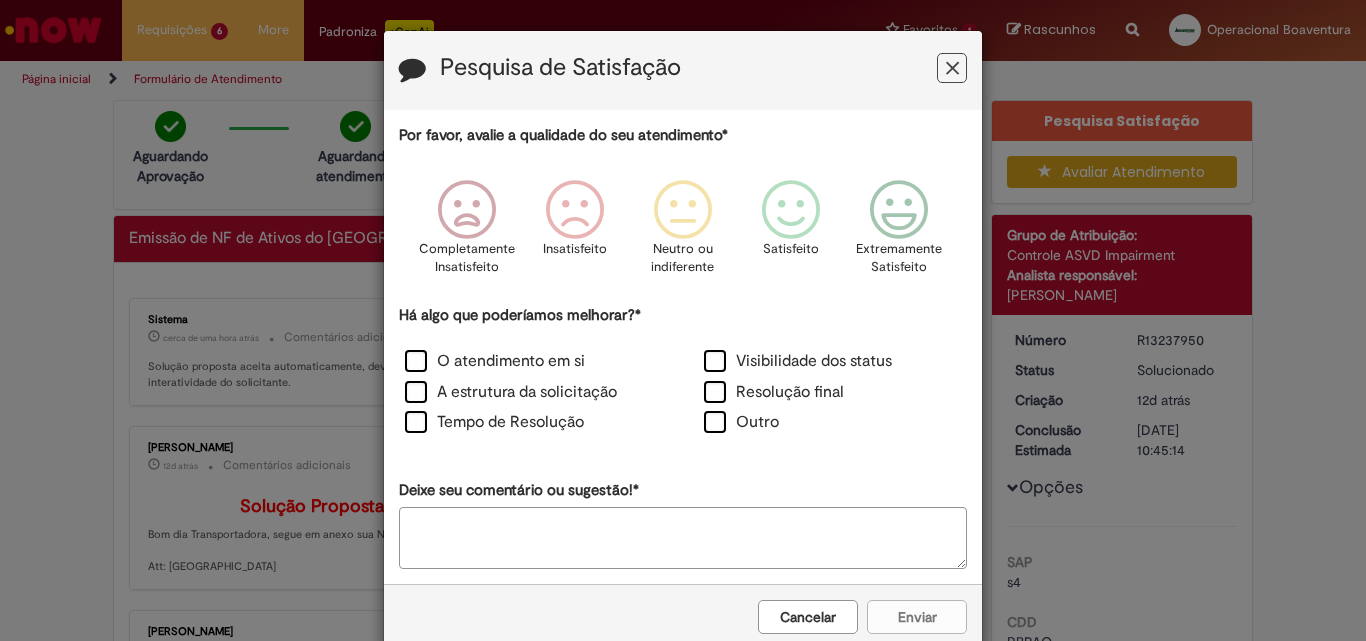 click at bounding box center (952, 68) 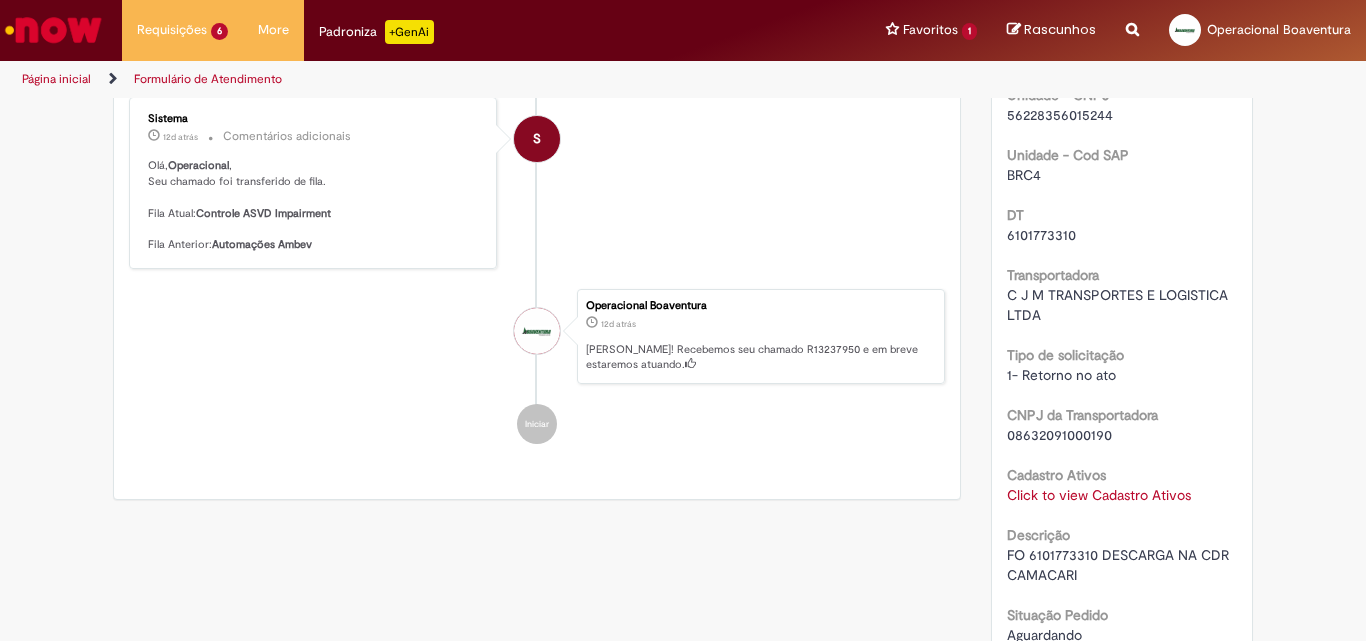 scroll, scrollTop: 602, scrollLeft: 0, axis: vertical 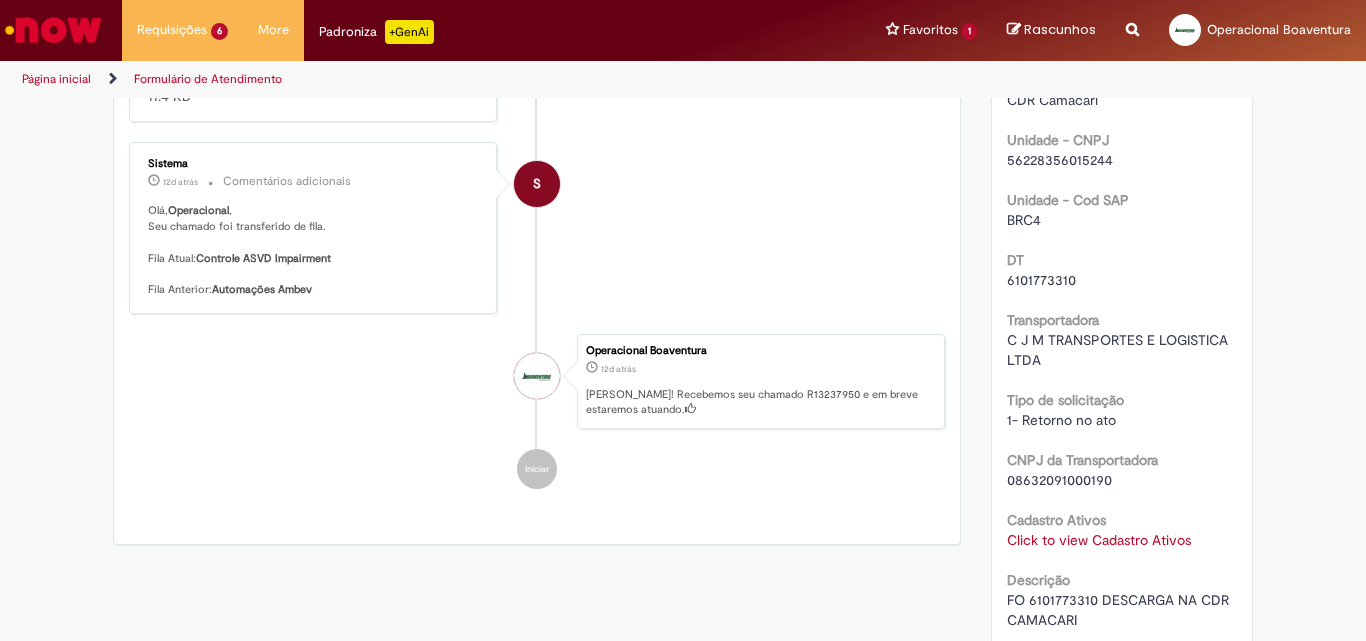 click on "6101773310" at bounding box center [1041, 280] 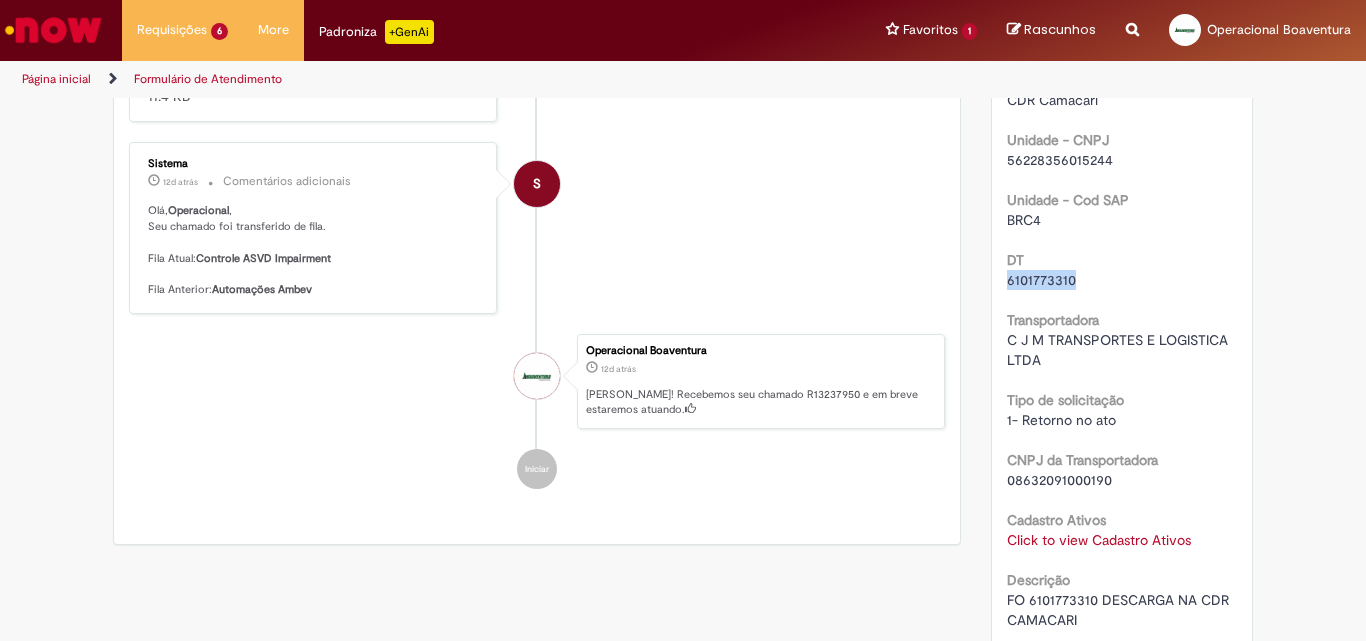 click on "6101773310" at bounding box center (1041, 280) 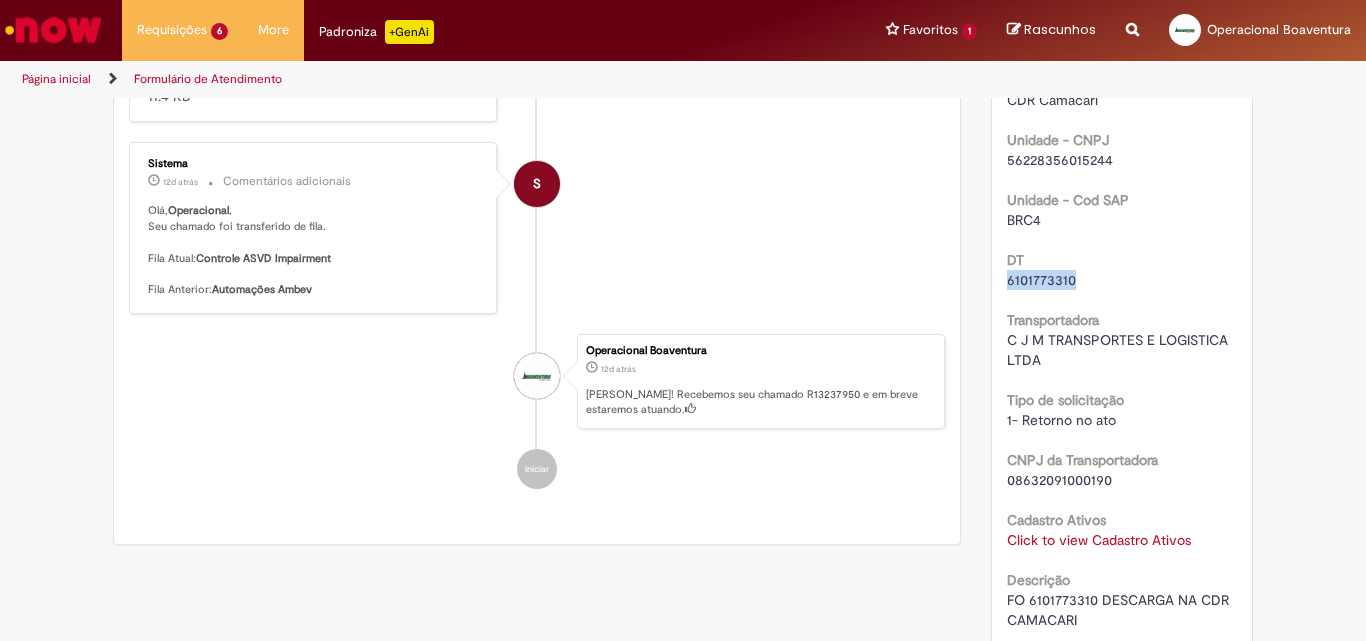 copy on "6101773310" 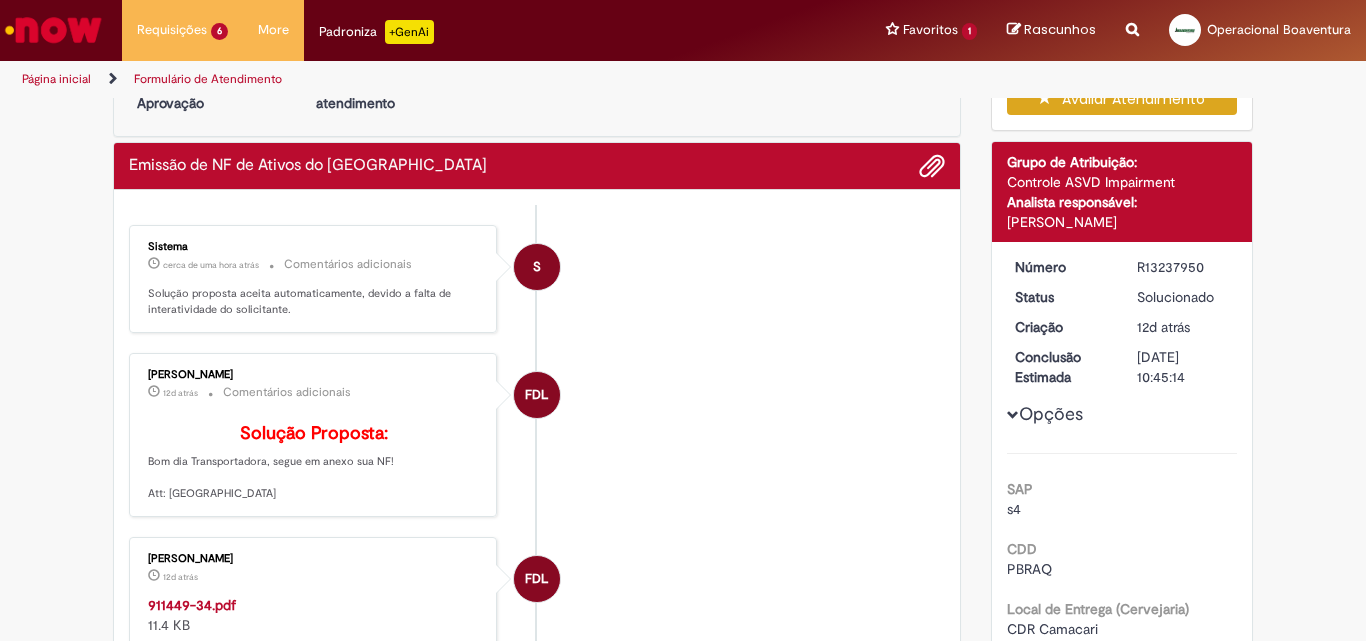 scroll, scrollTop: 0, scrollLeft: 0, axis: both 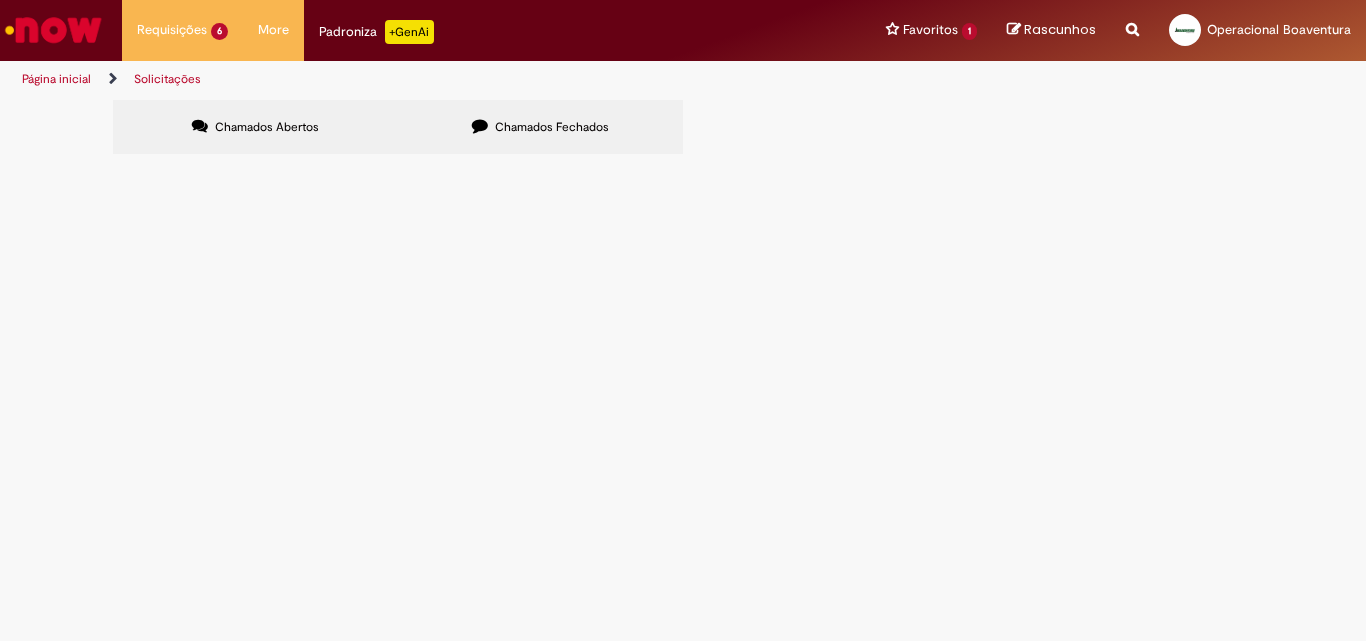 click on "Chamados Fechados" at bounding box center (552, 127) 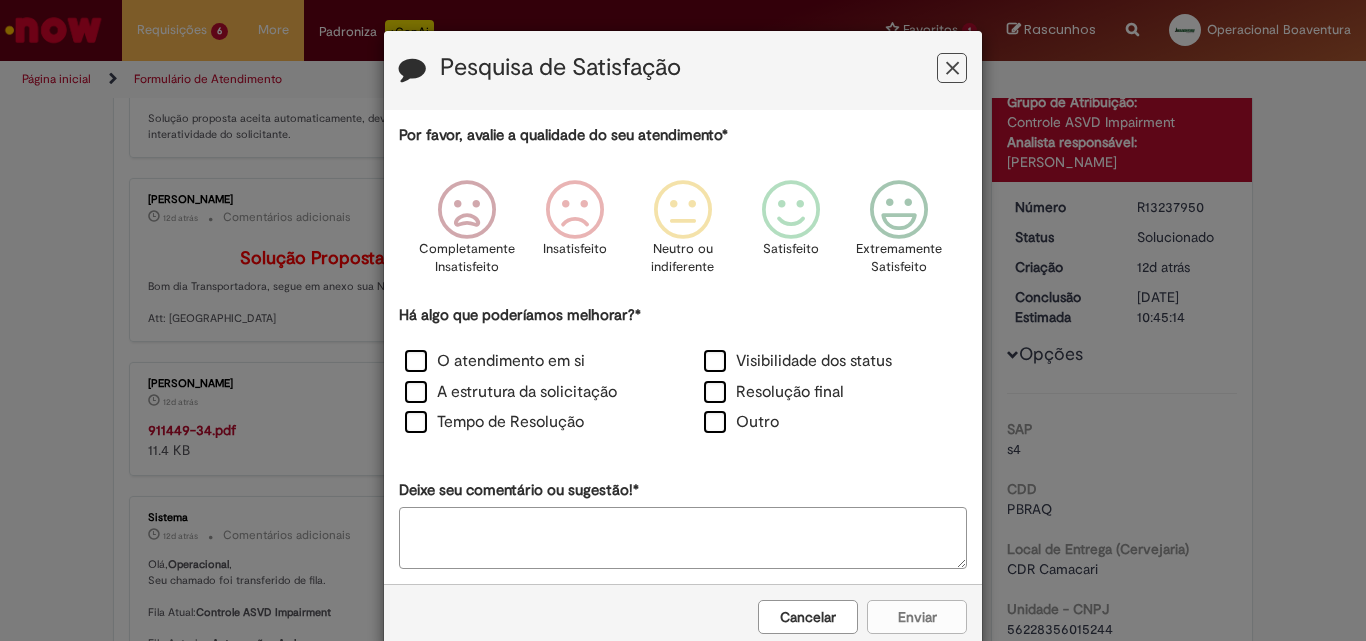 scroll, scrollTop: 0, scrollLeft: 0, axis: both 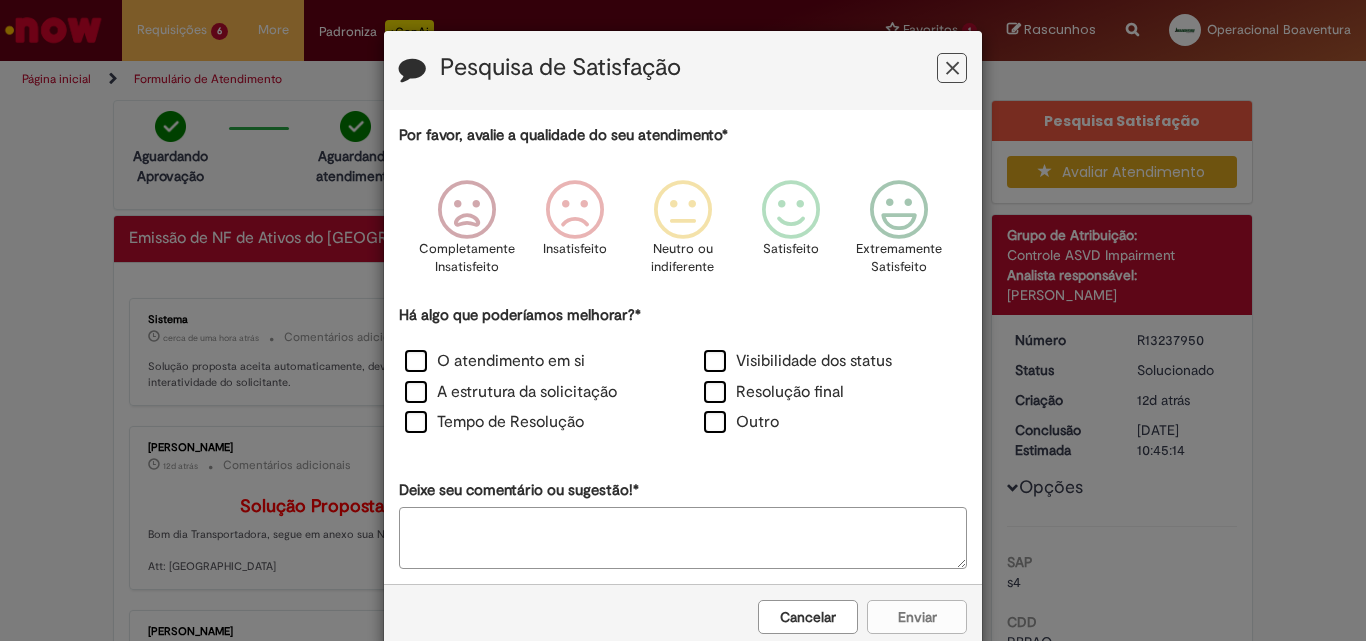 click at bounding box center [952, 68] 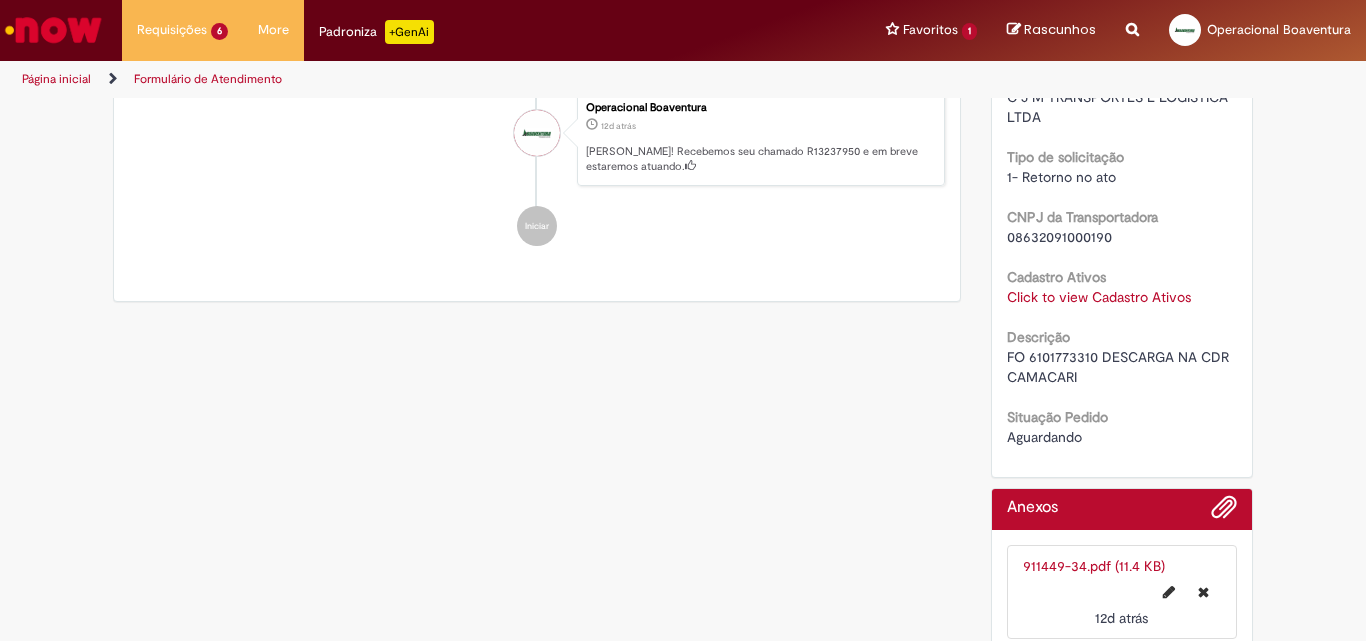scroll, scrollTop: 869, scrollLeft: 0, axis: vertical 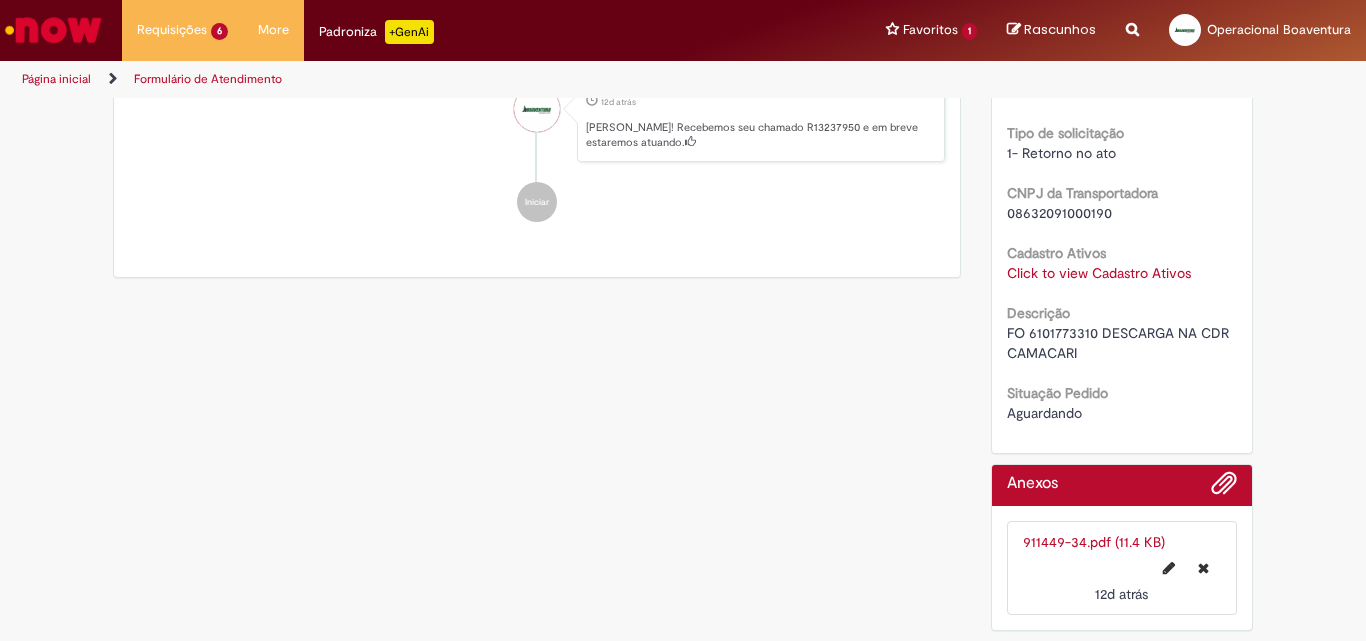 click on "911449-34.pdf (11.4 KB)" at bounding box center (1094, 542) 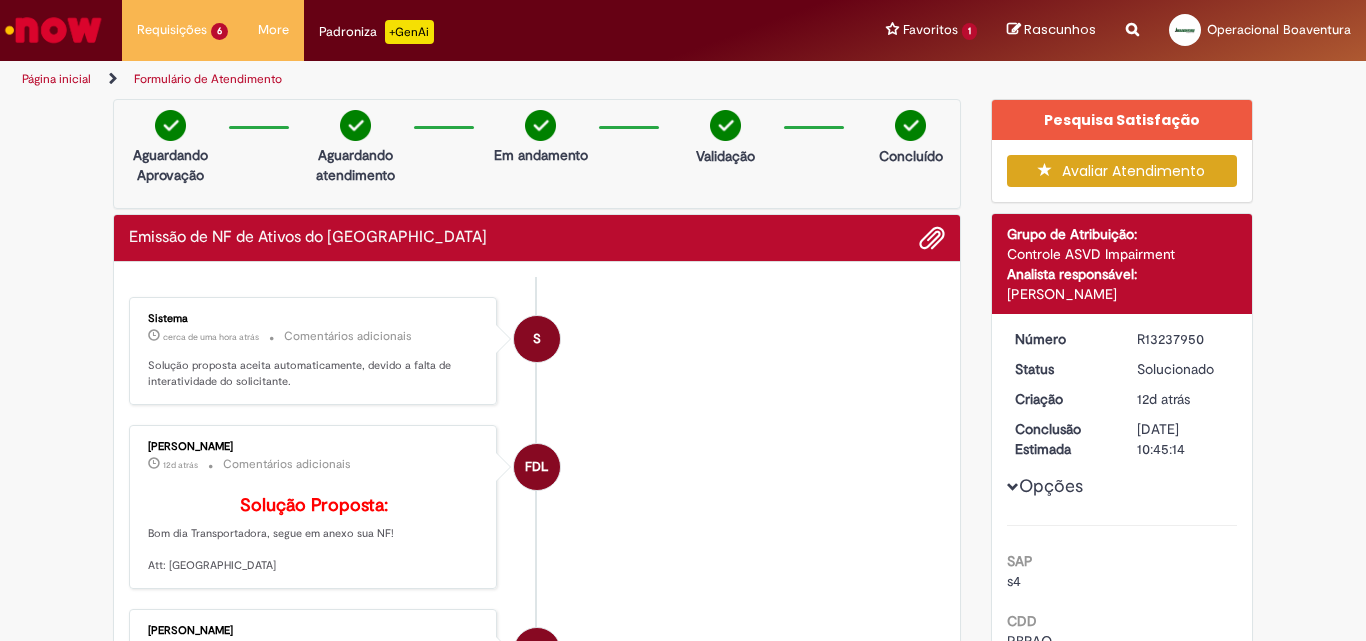 scroll, scrollTop: 0, scrollLeft: 0, axis: both 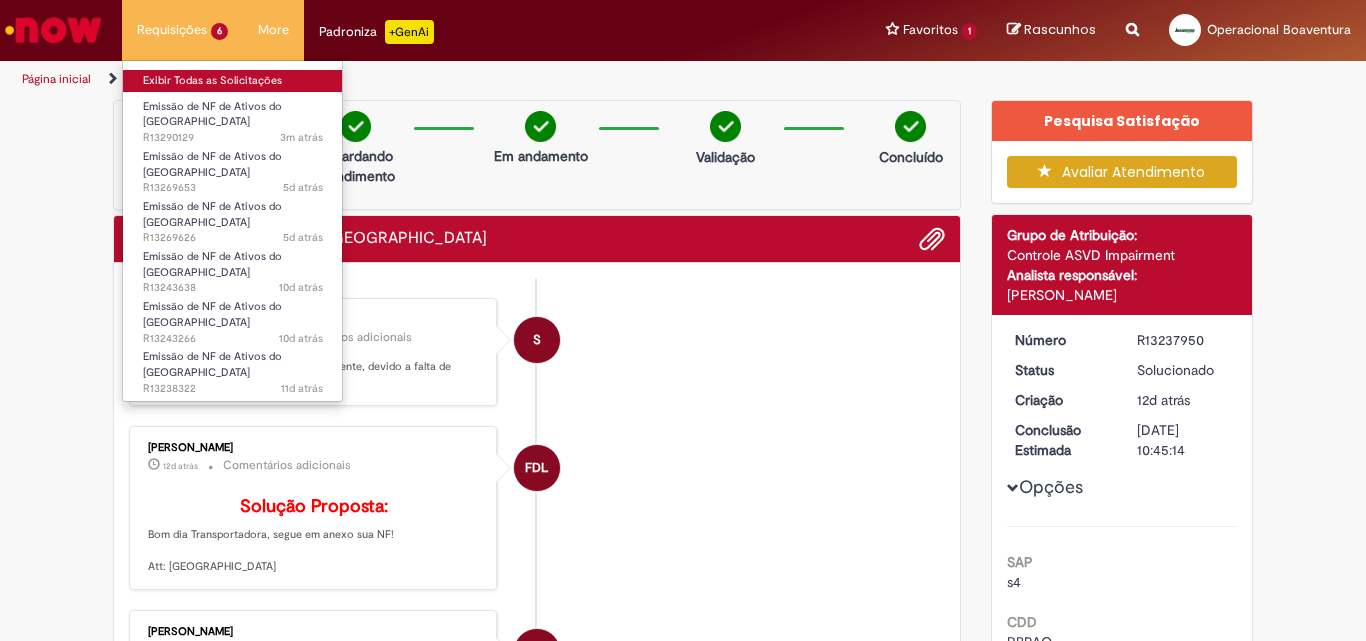 click on "Exibir Todas as Solicitações" at bounding box center [233, 81] 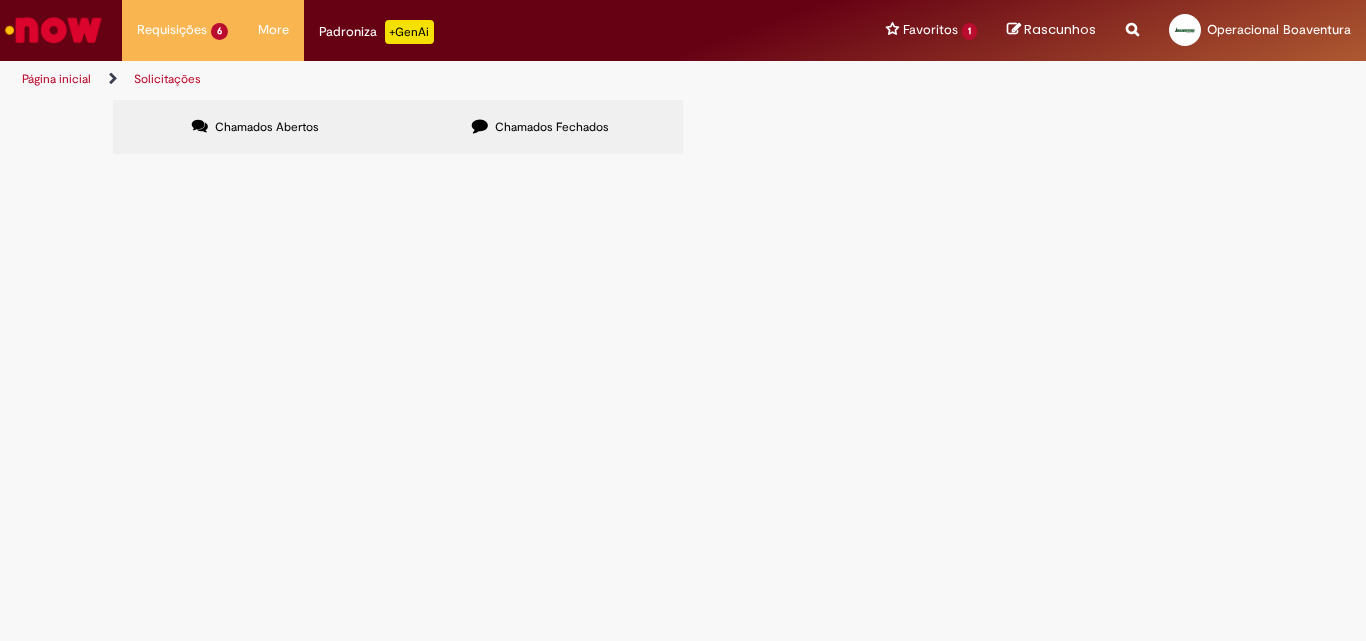 click on "Chamados Fechados" at bounding box center (540, 127) 